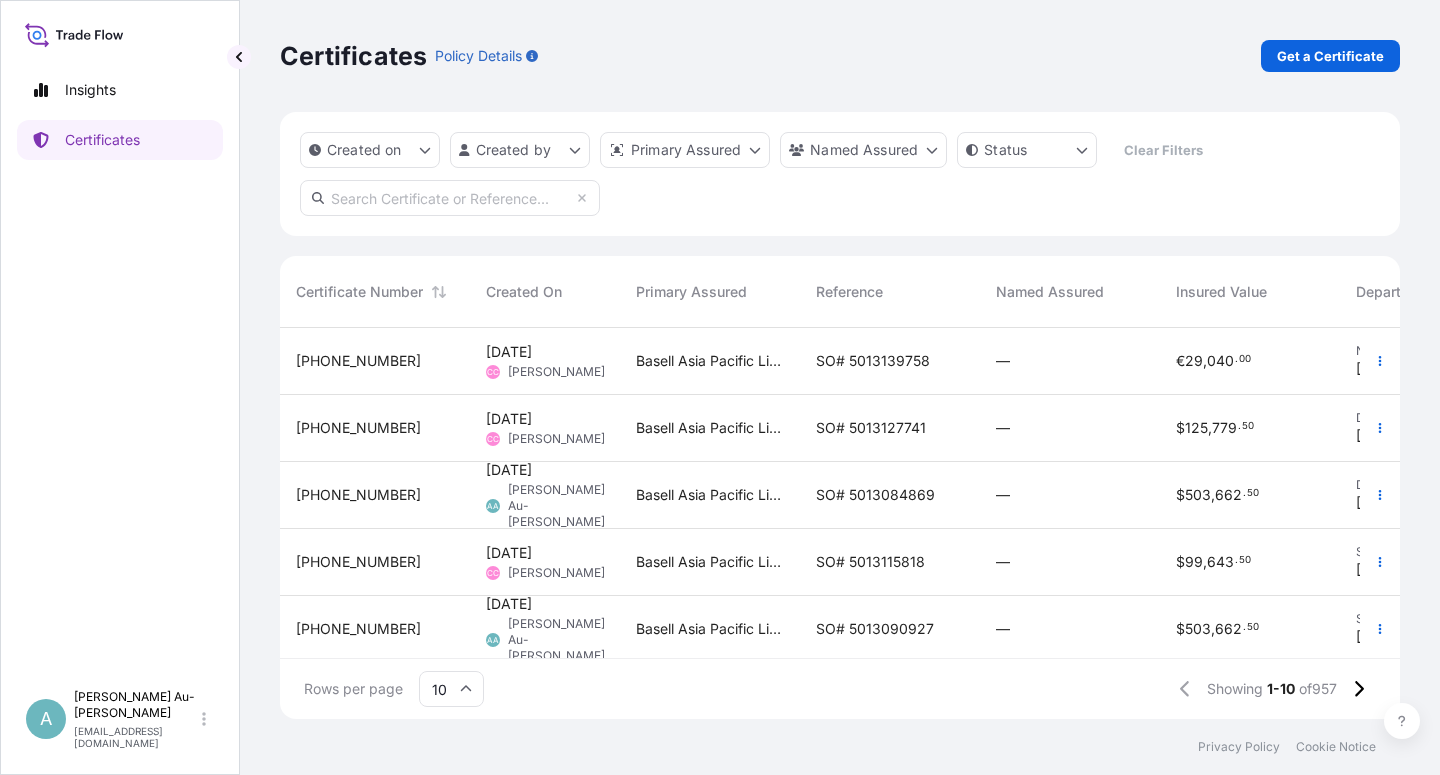scroll, scrollTop: 0, scrollLeft: 0, axis: both 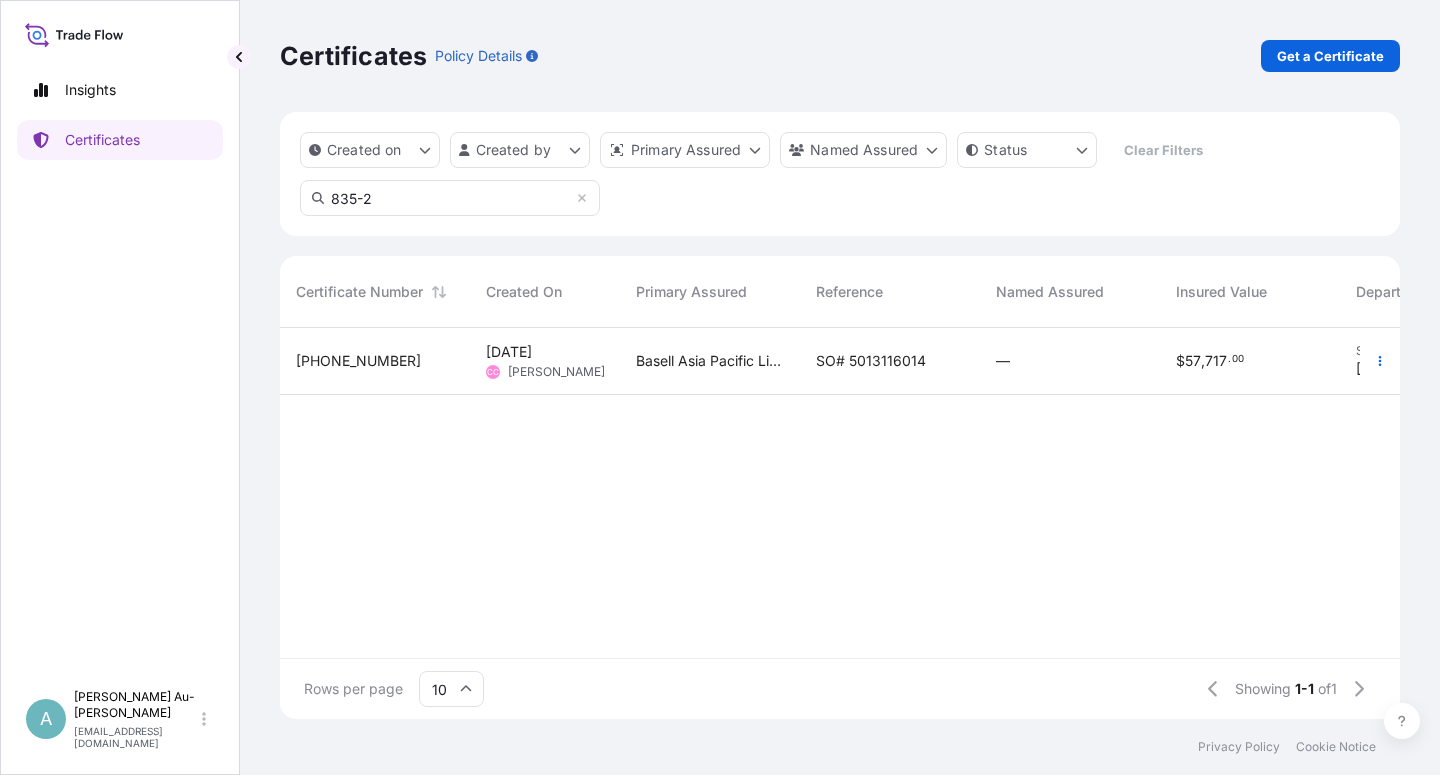 type on "835-2" 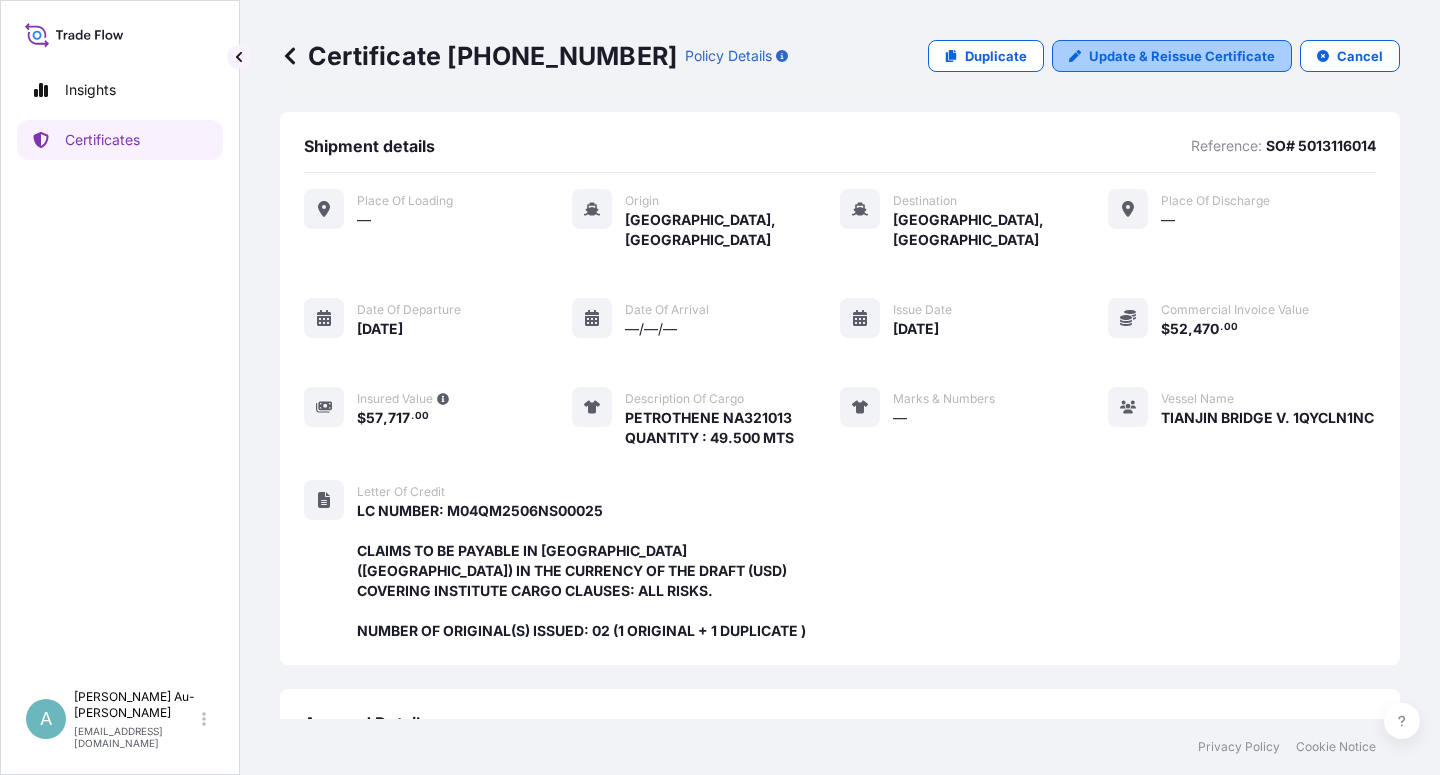 click on "Update & Reissue Certificate" at bounding box center (1182, 56) 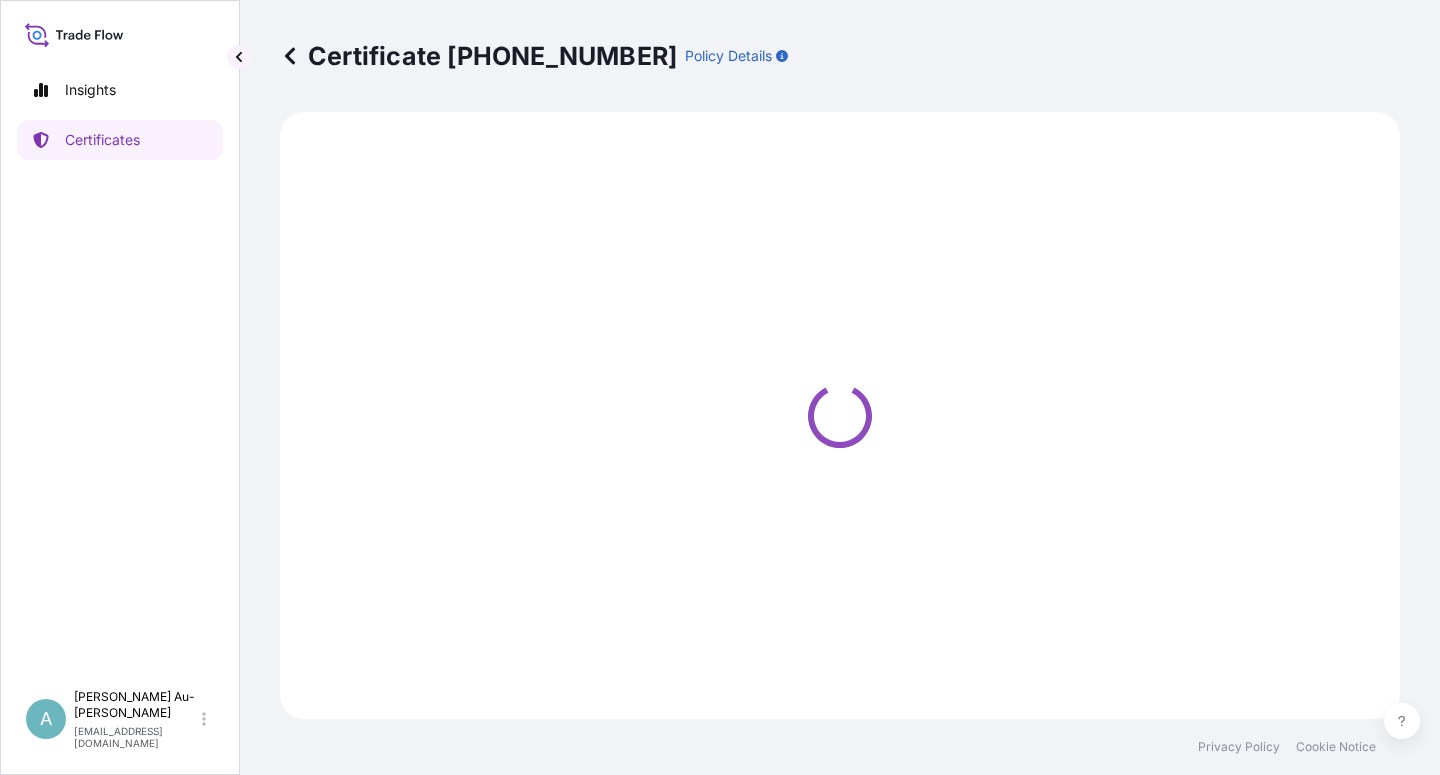 select on "Sea" 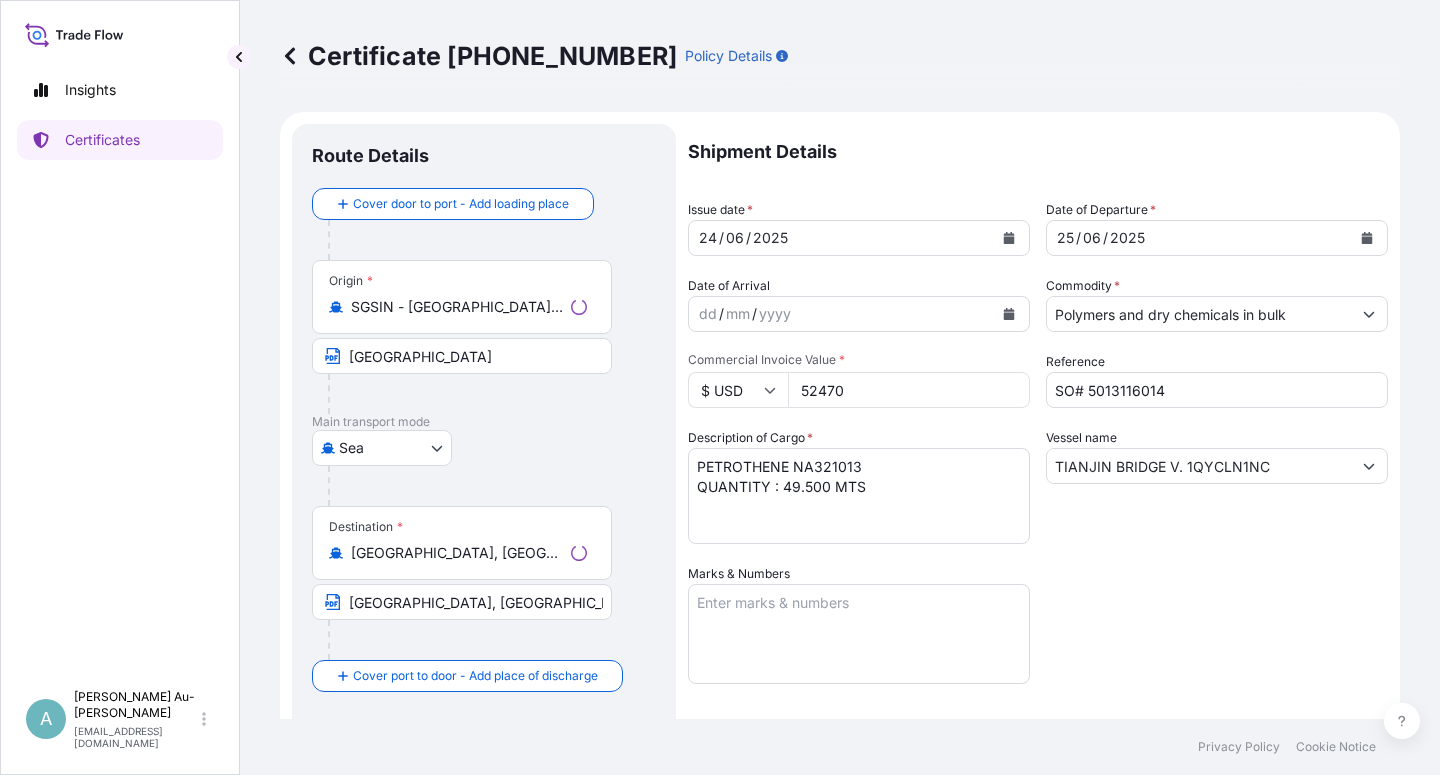 select on "32034" 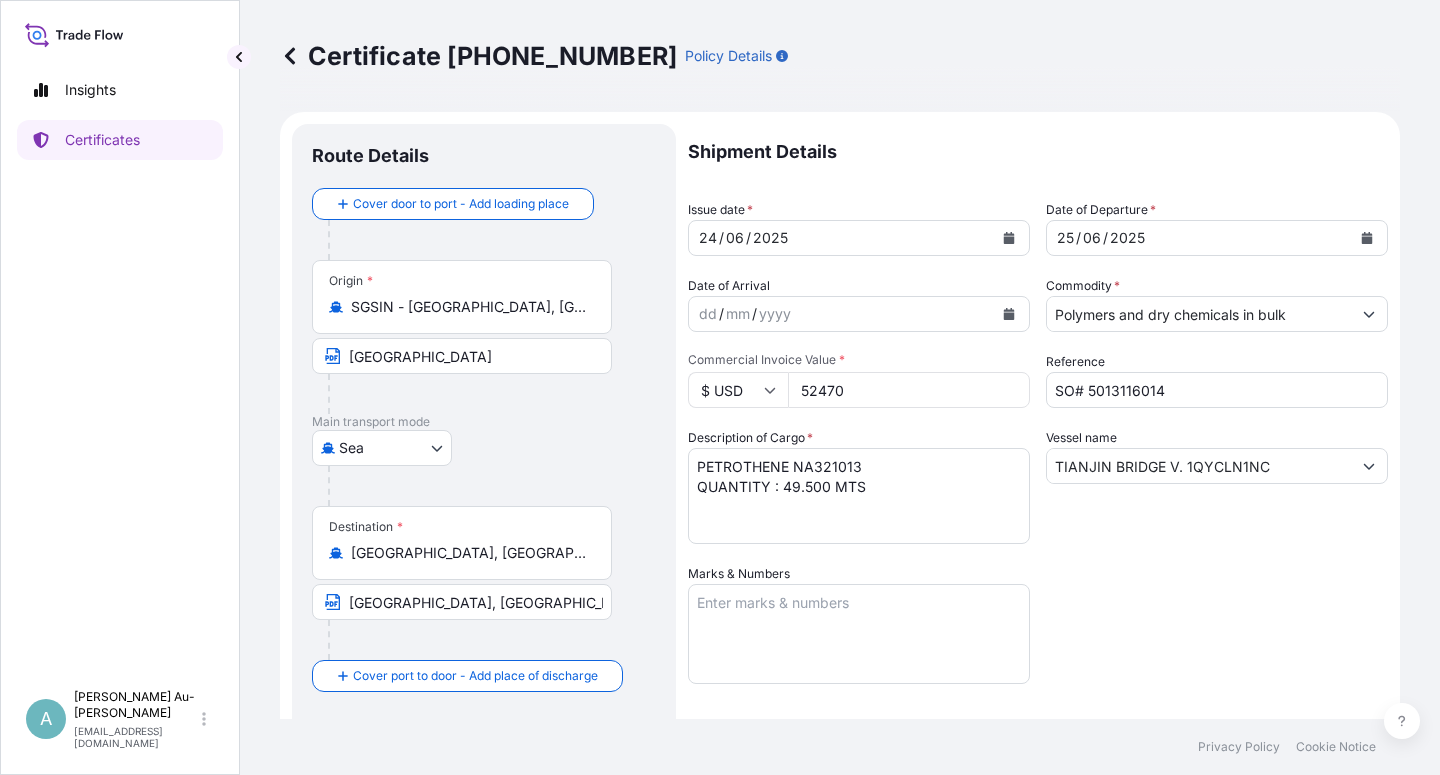 click 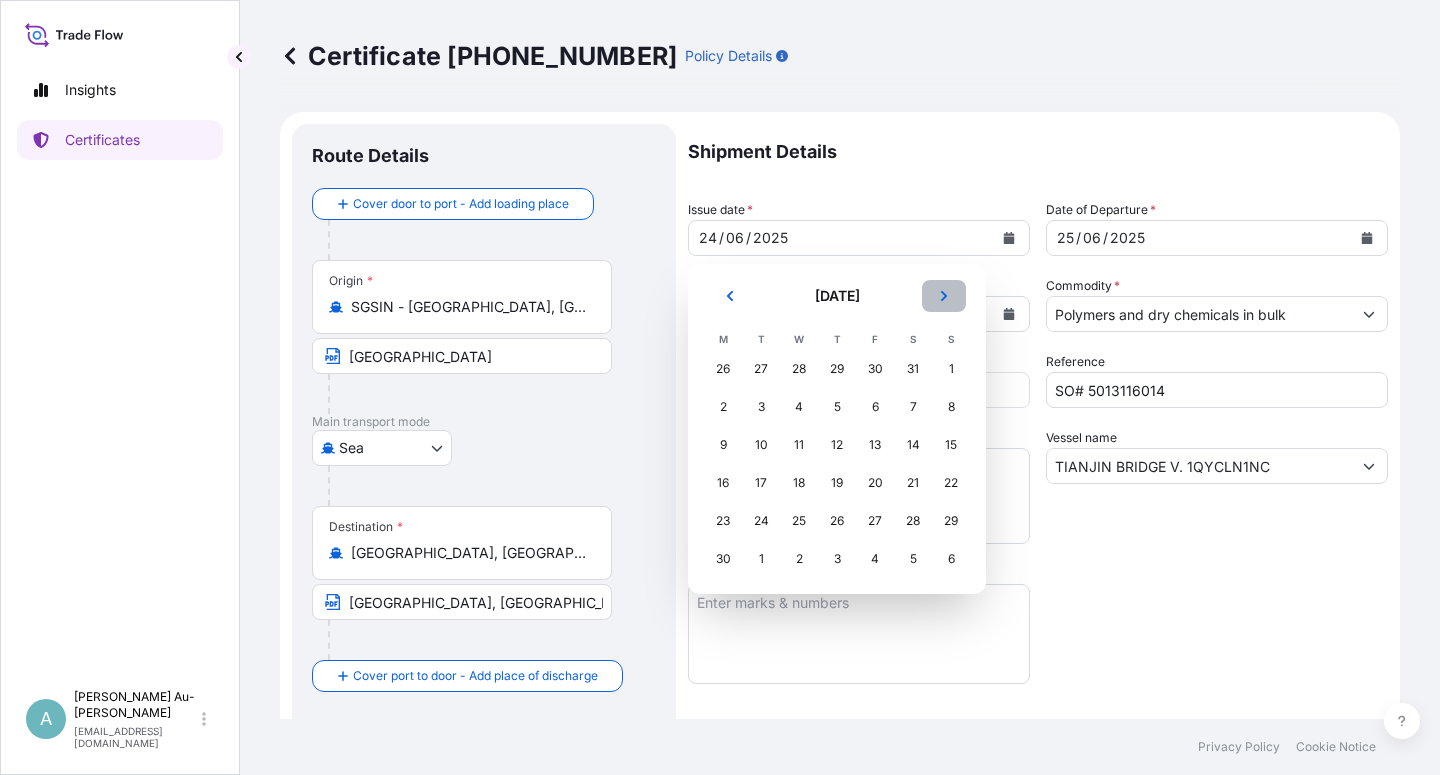click 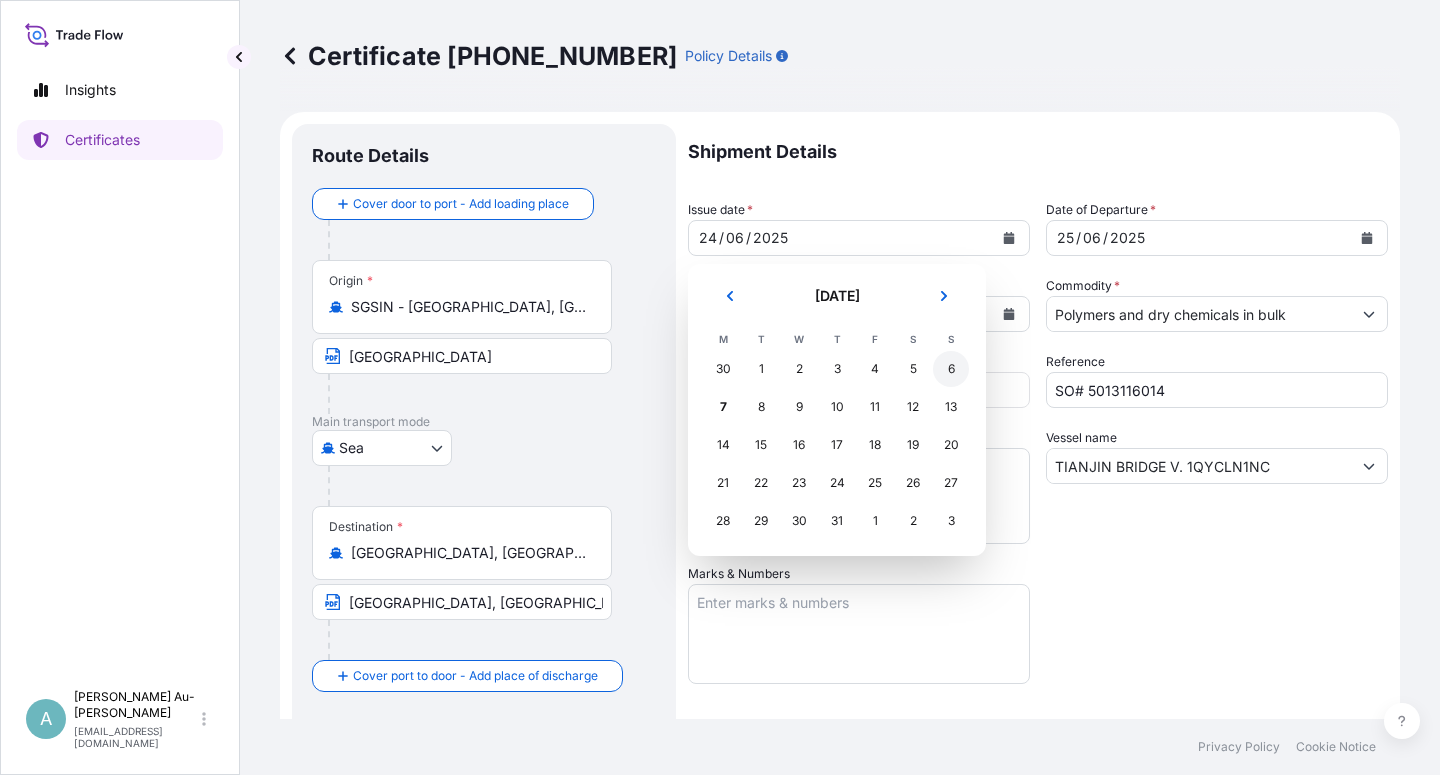 click on "6" at bounding box center [951, 369] 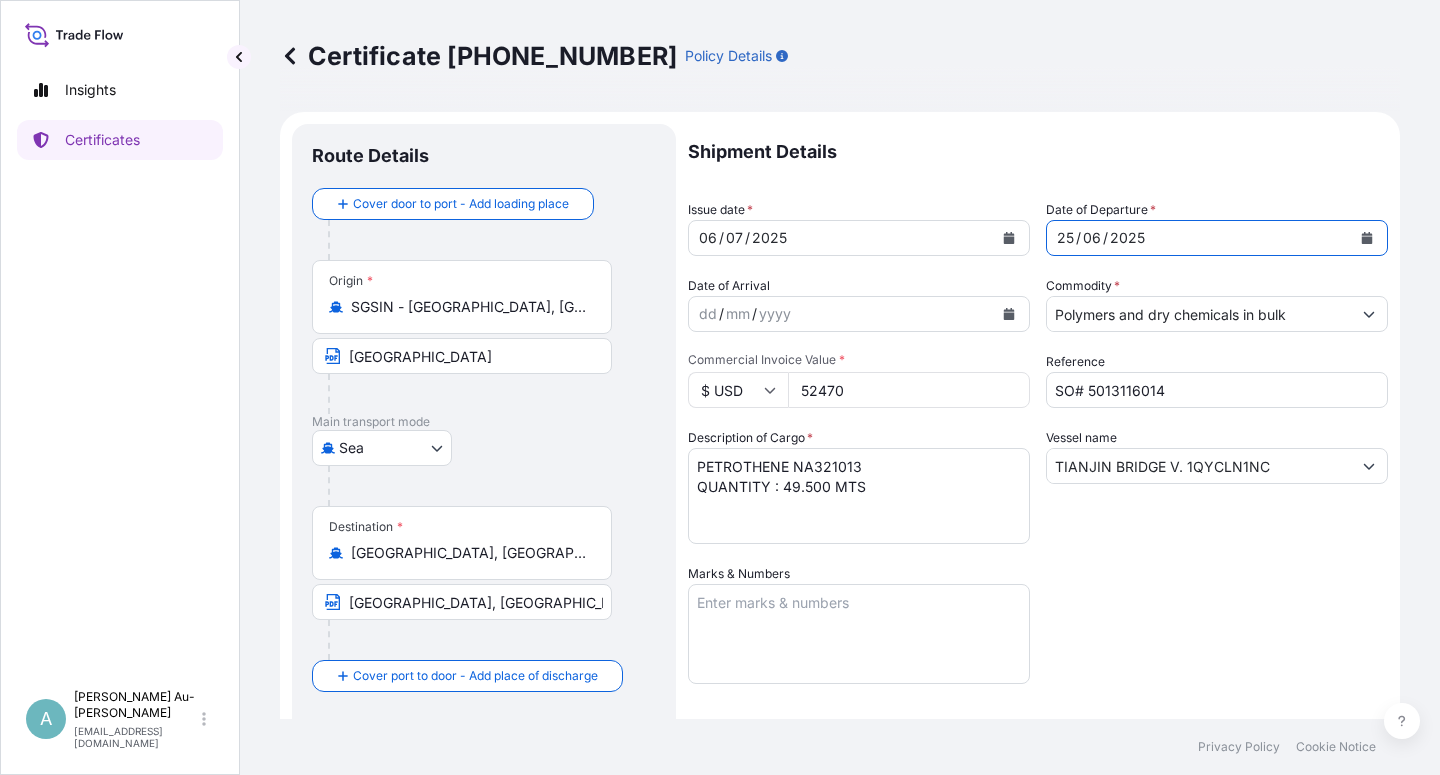 click 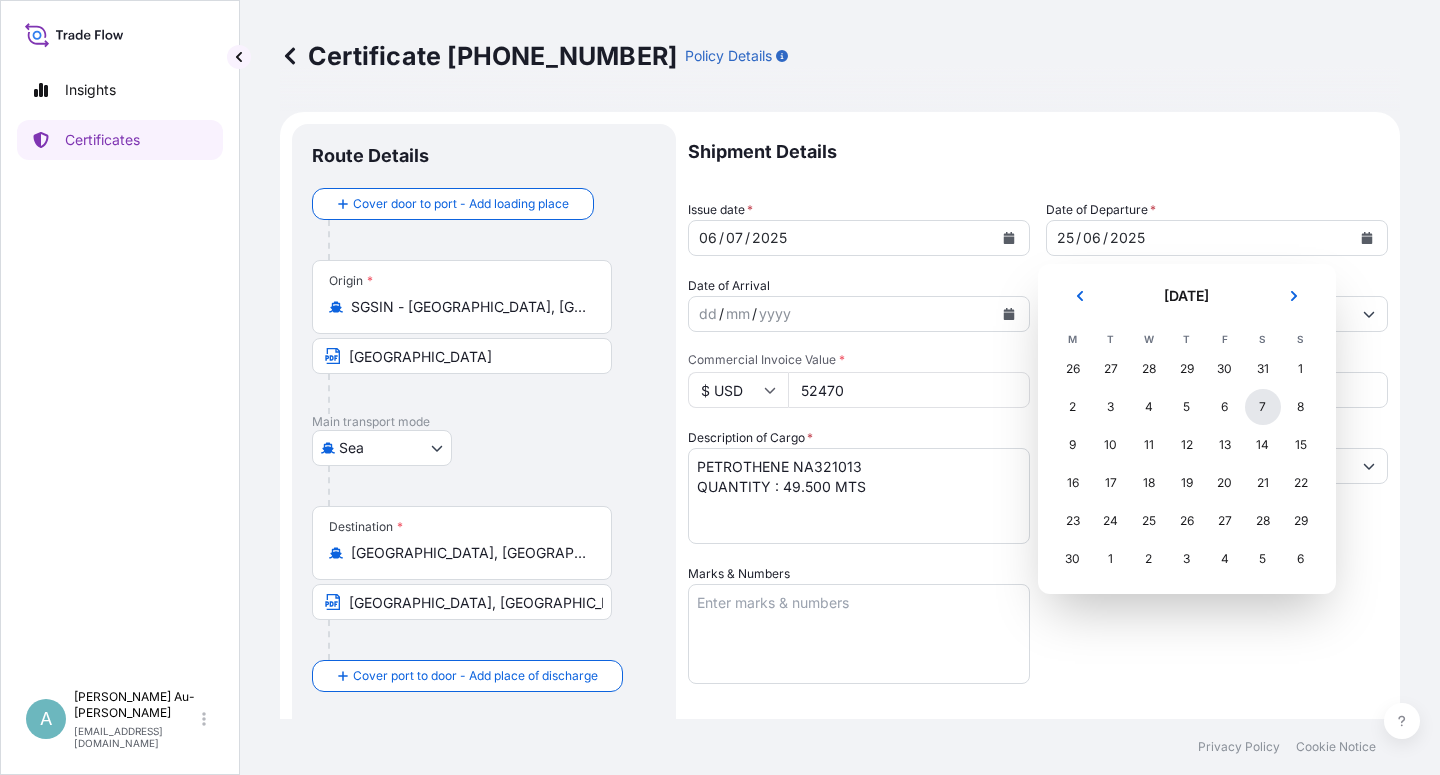 click on "7" at bounding box center [1263, 407] 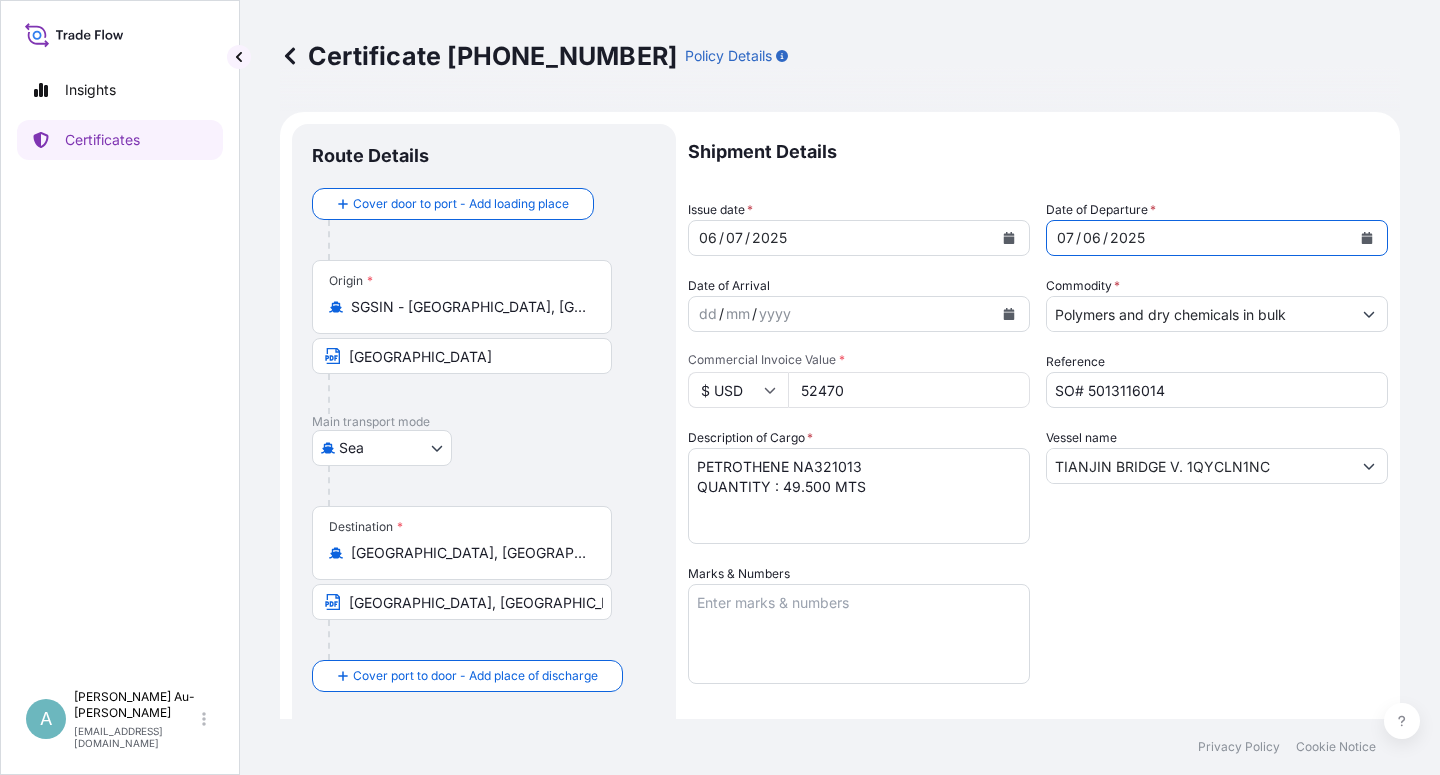 click 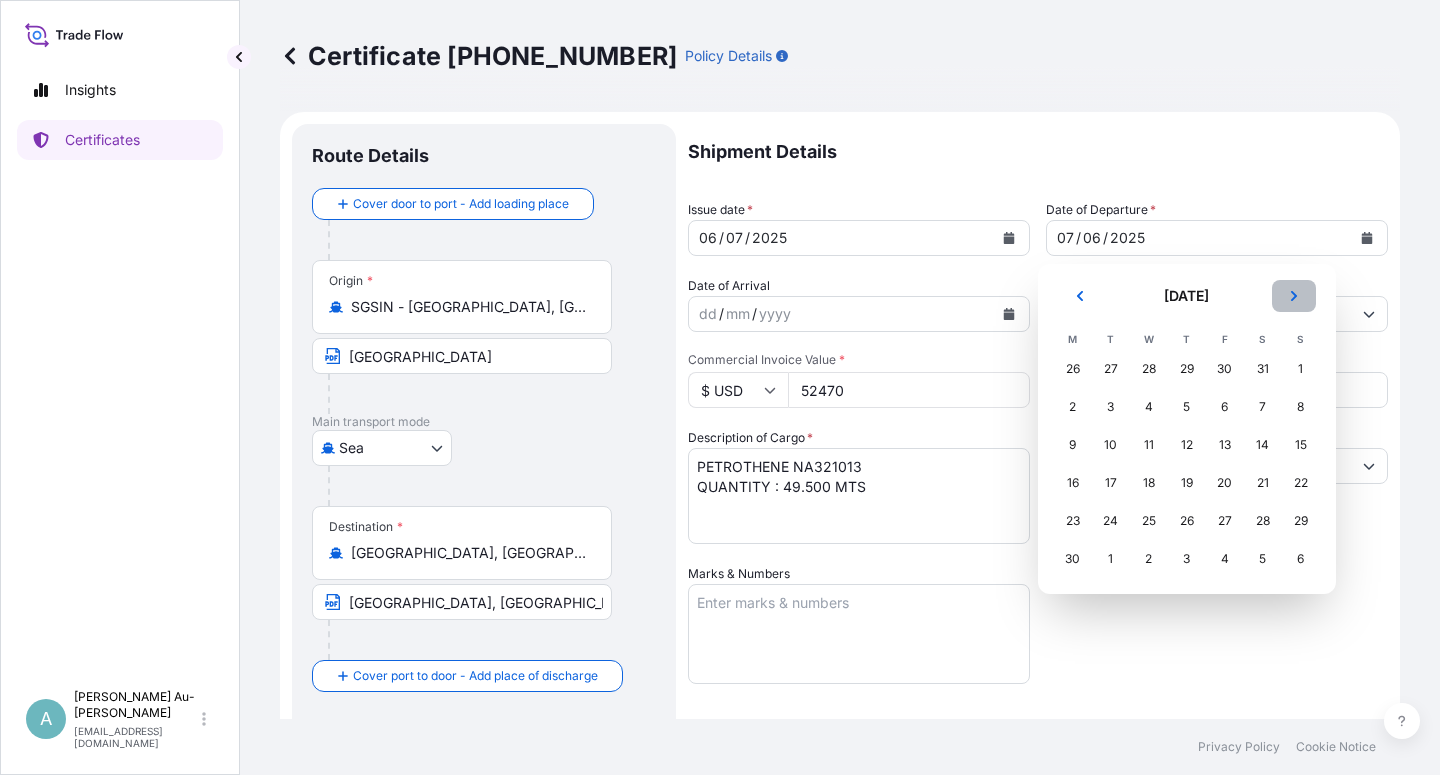 click 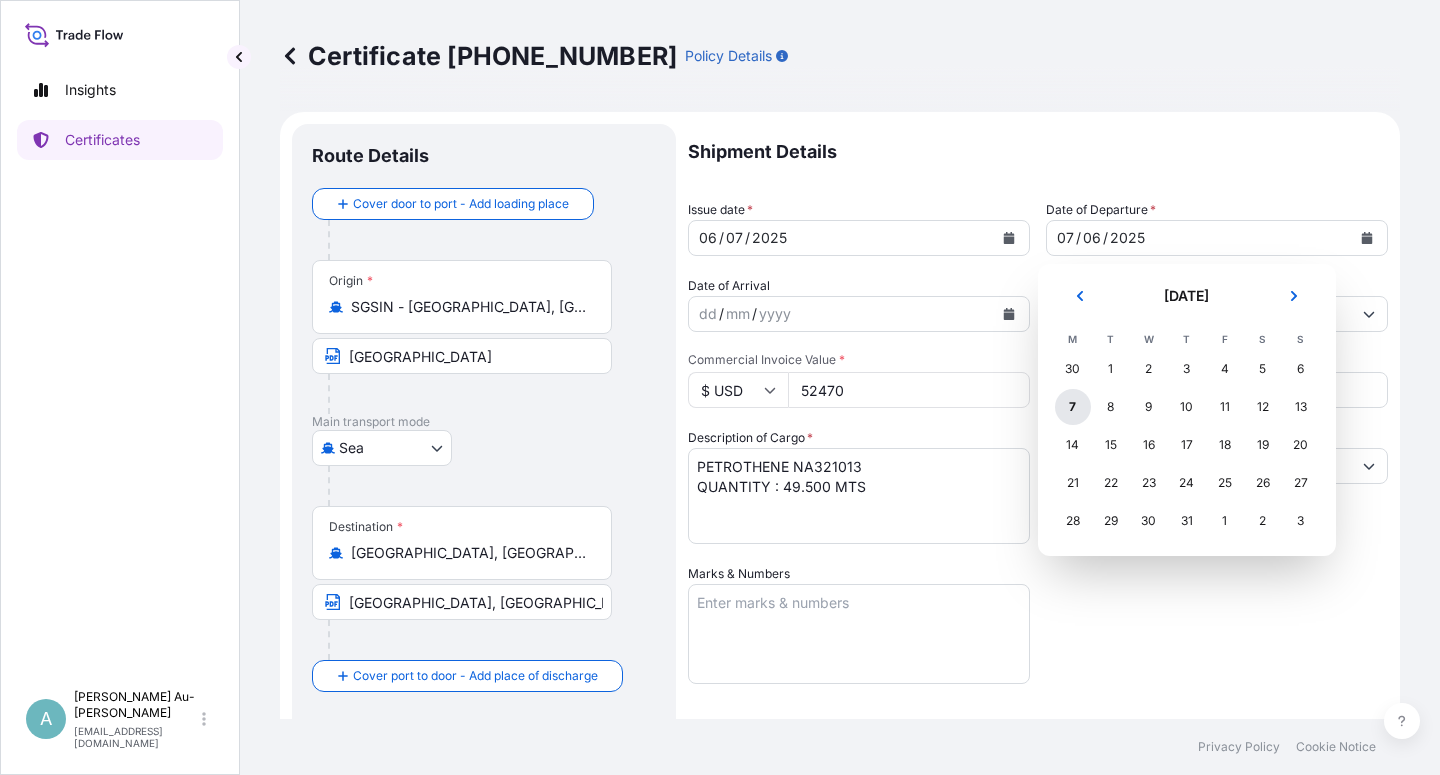 click on "7" at bounding box center [1073, 407] 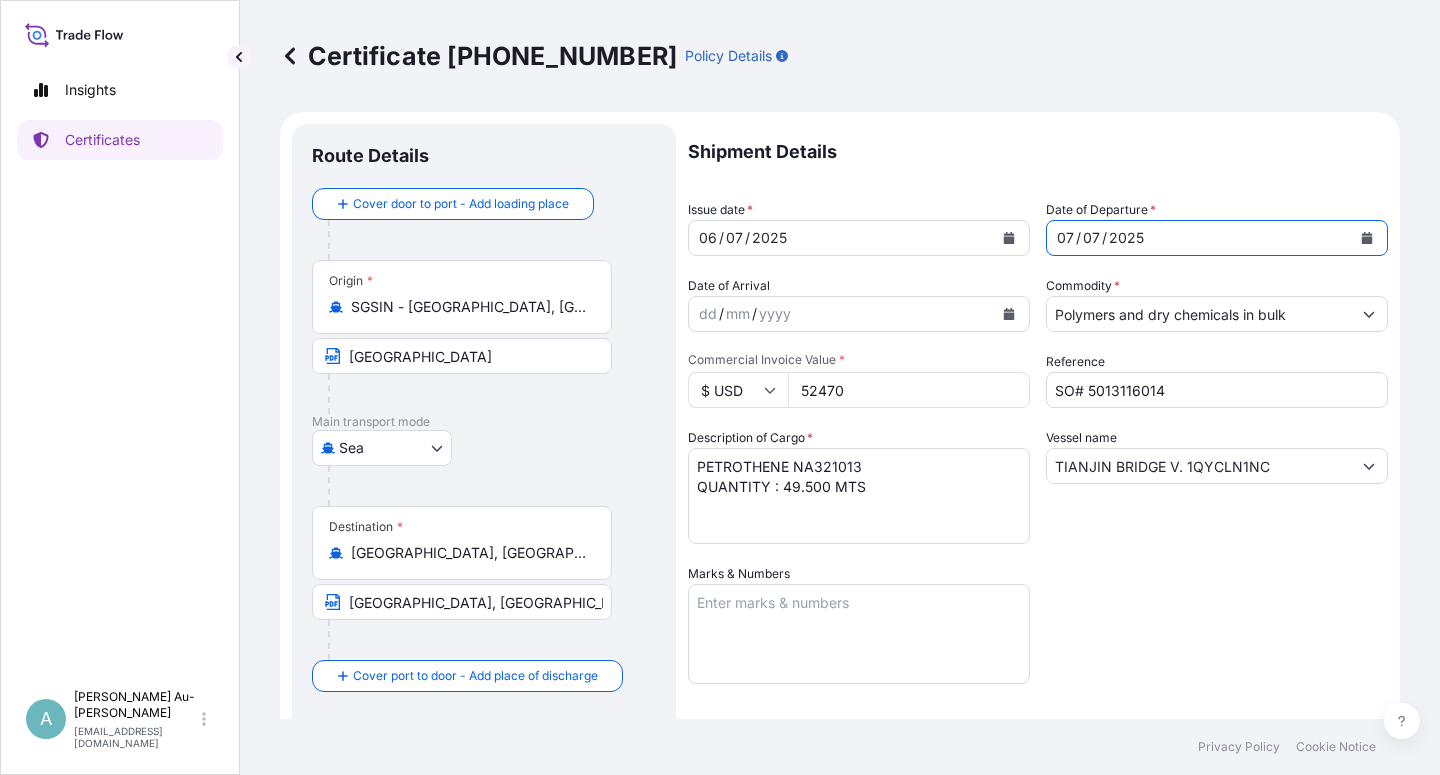 click on "Shipment Details Issue date * [DATE] Date of Departure * [DATE] Date of Arrival dd / mm / yyyy Commodity * Polymers and dry chemicals in bulk Packing Category Commercial Invoice Value    * $ USD 52470 Reference SO# 5013116014 Description of Cargo * PETROTHENE NA321013
QUANTITY : 49.500 MTS Vessel name TIANJIN BRIDGE V. 1QYCLN1NC Marks & Numbers Letter of Credit This shipment has a letter of credit Letter of credit * LC NUMBER: M04QM2506NS00025
CLAIMS TO BE PAYABLE IN [GEOGRAPHIC_DATA] ([GEOGRAPHIC_DATA]) IN THE CURRENCY OF THE DRAFT (USD) COVERING INSTITUTE CARGO CLAUSES: ALL RISKS.
NUMBER OF ORIGINAL(S) ISSUED: 02 (1 ORIGINAL + 1 DUPLICATE ) Letter of credit may not exceed 12000 characters Assured Details Primary Assured * Basell Asia Pacific Limited Basell Asia Pacific Limited Named Assured Named Assured Address" at bounding box center [1038, 638] 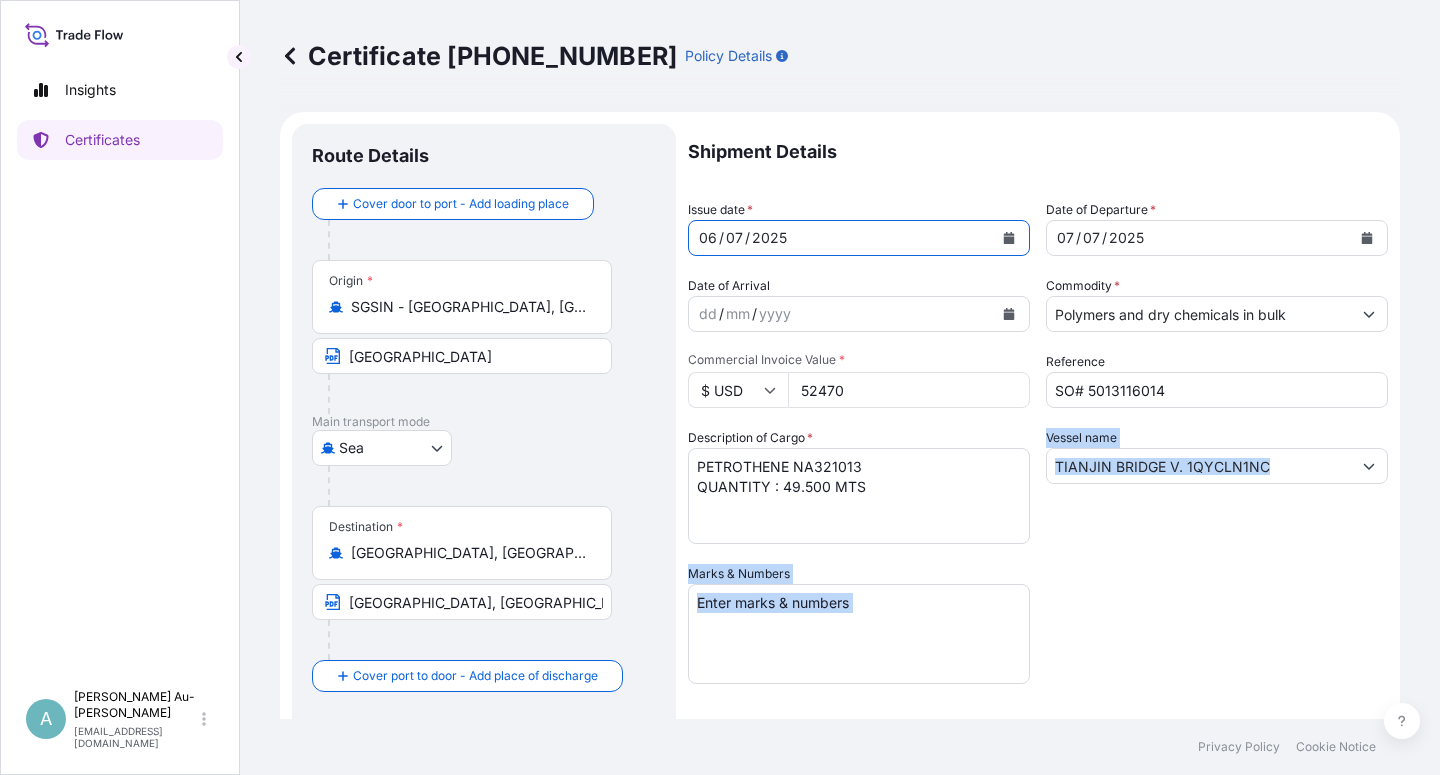 click at bounding box center [1009, 238] 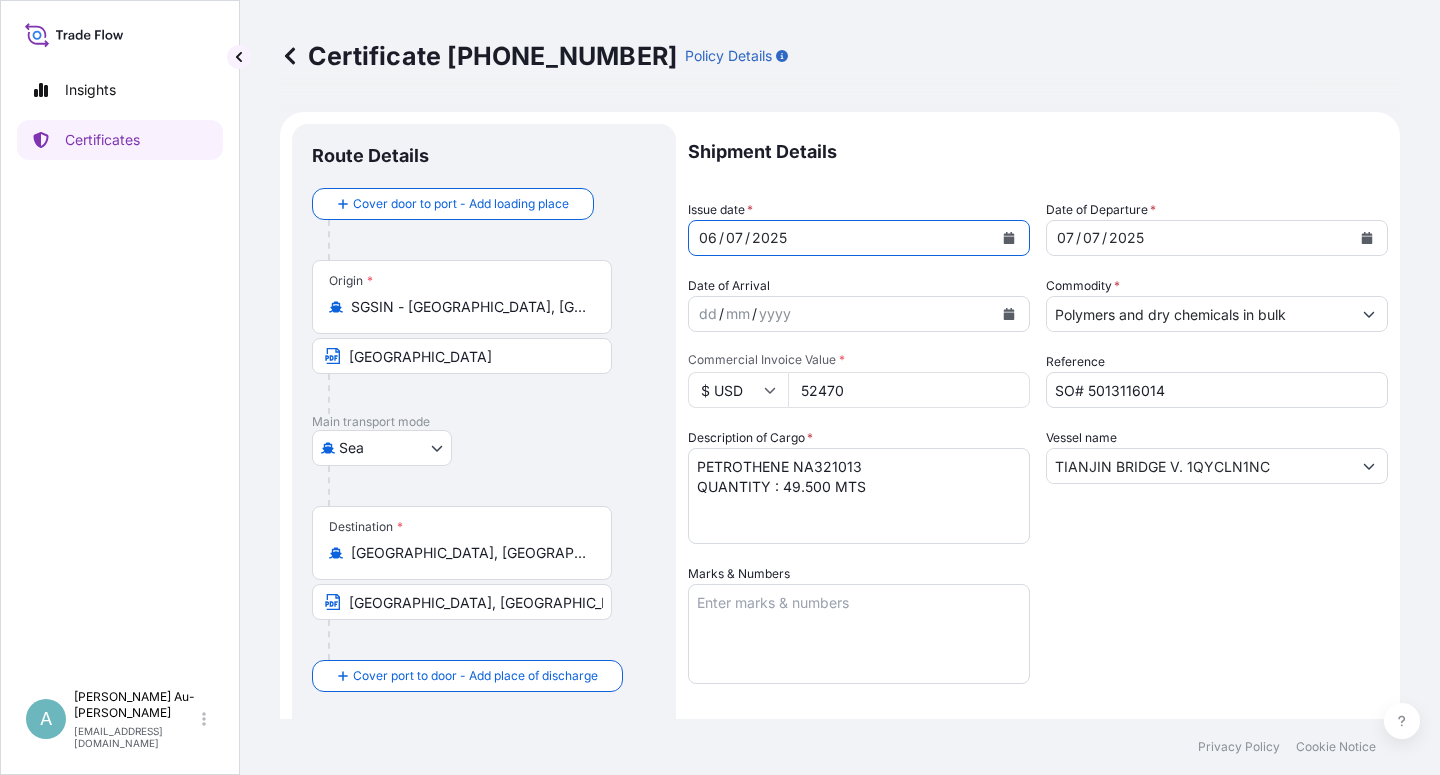click on "Shipment Details Issue date * [DATE] Date of Departure * [DATE] Date of Arrival dd / mm / yyyy Commodity * Polymers and dry chemicals in bulk Packing Category Commercial Invoice Value    * $ USD 52470 Reference SO# 5013116014 Description of Cargo * PETROTHENE NA321013
QUANTITY : 49.500 MTS Vessel name TIANJIN BRIDGE V. 1QYCLN1NC Marks & Numbers Letter of Credit This shipment has a letter of credit Letter of credit * LC NUMBER: M04QM2506NS00025
CLAIMS TO BE PAYABLE IN [GEOGRAPHIC_DATA] ([GEOGRAPHIC_DATA]) IN THE CURRENCY OF THE DRAFT (USD) COVERING INSTITUTE CARGO CLAUSES: ALL RISKS.
NUMBER OF ORIGINAL(S) ISSUED: 02 (1 ORIGINAL + 1 DUPLICATE ) Letter of credit may not exceed 12000 characters Assured Details Primary Assured * Basell Asia Pacific Limited Basell Asia Pacific Limited Named Assured Named Assured Address" at bounding box center (1038, 638) 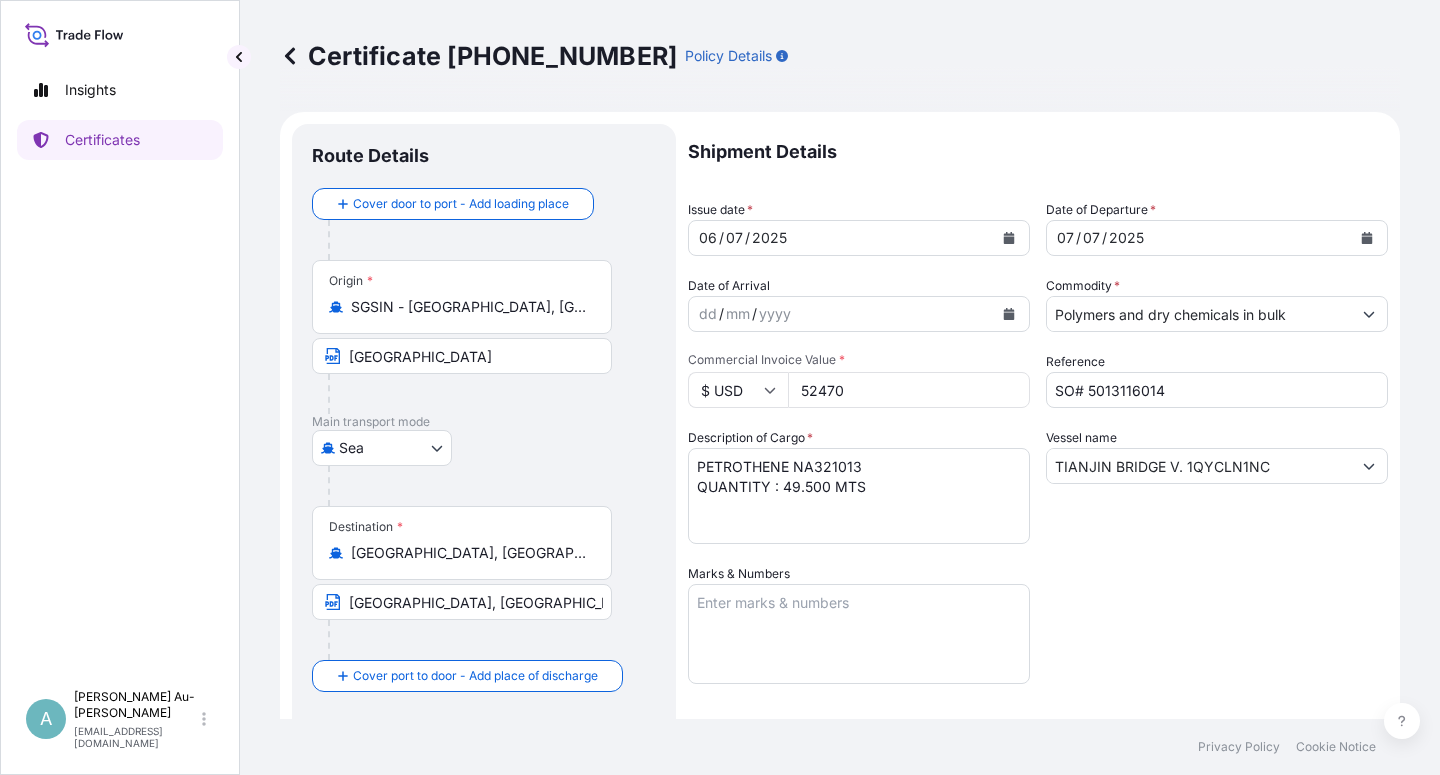 scroll, scrollTop: 120, scrollLeft: 0, axis: vertical 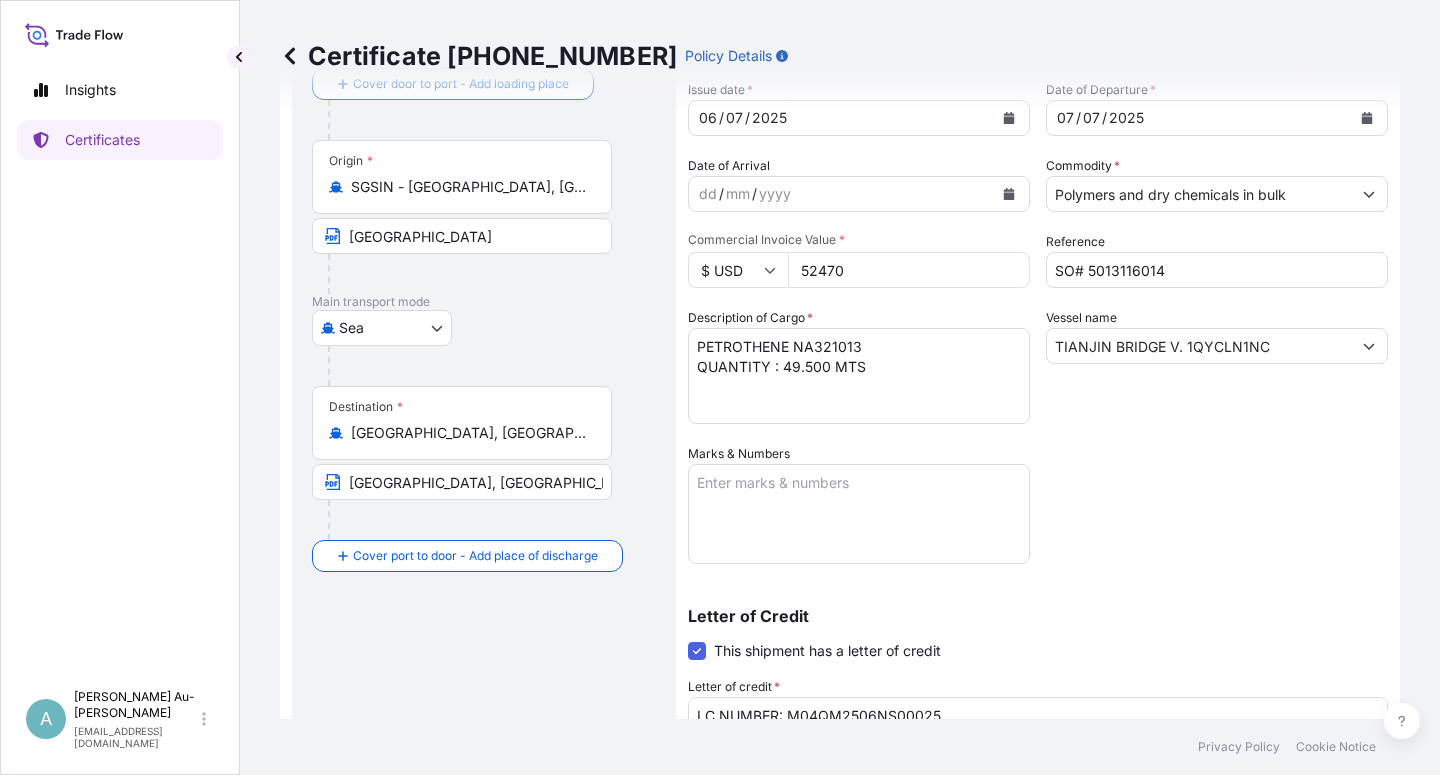click on "Shipment Details Issue date * [DATE] Date of Departure * [DATE] Date of Arrival dd / mm / yyyy Commodity * Polymers and dry chemicals in bulk Packing Category Commercial Invoice Value    * $ USD 52470 Reference SO# 5013116014 Description of Cargo * PETROTHENE NA321013
QUANTITY : 49.500 MTS Vessel name TIANJIN BRIDGE V. 1QYCLN1NC Marks & Numbers Letter of Credit This shipment has a letter of credit Letter of credit * LC NUMBER: M04QM2506NS00025
CLAIMS TO BE PAYABLE IN [GEOGRAPHIC_DATA] ([GEOGRAPHIC_DATA]) IN THE CURRENCY OF THE DRAFT (USD) COVERING INSTITUTE CARGO CLAUSES: ALL RISKS.
NUMBER OF ORIGINAL(S) ISSUED: 02 (1 ORIGINAL + 1 DUPLICATE ) Letter of credit may not exceed 12000 characters Assured Details Primary Assured * Basell Asia Pacific Limited Basell Asia Pacific Limited Named Assured Named Assured Address" at bounding box center (1038, 518) 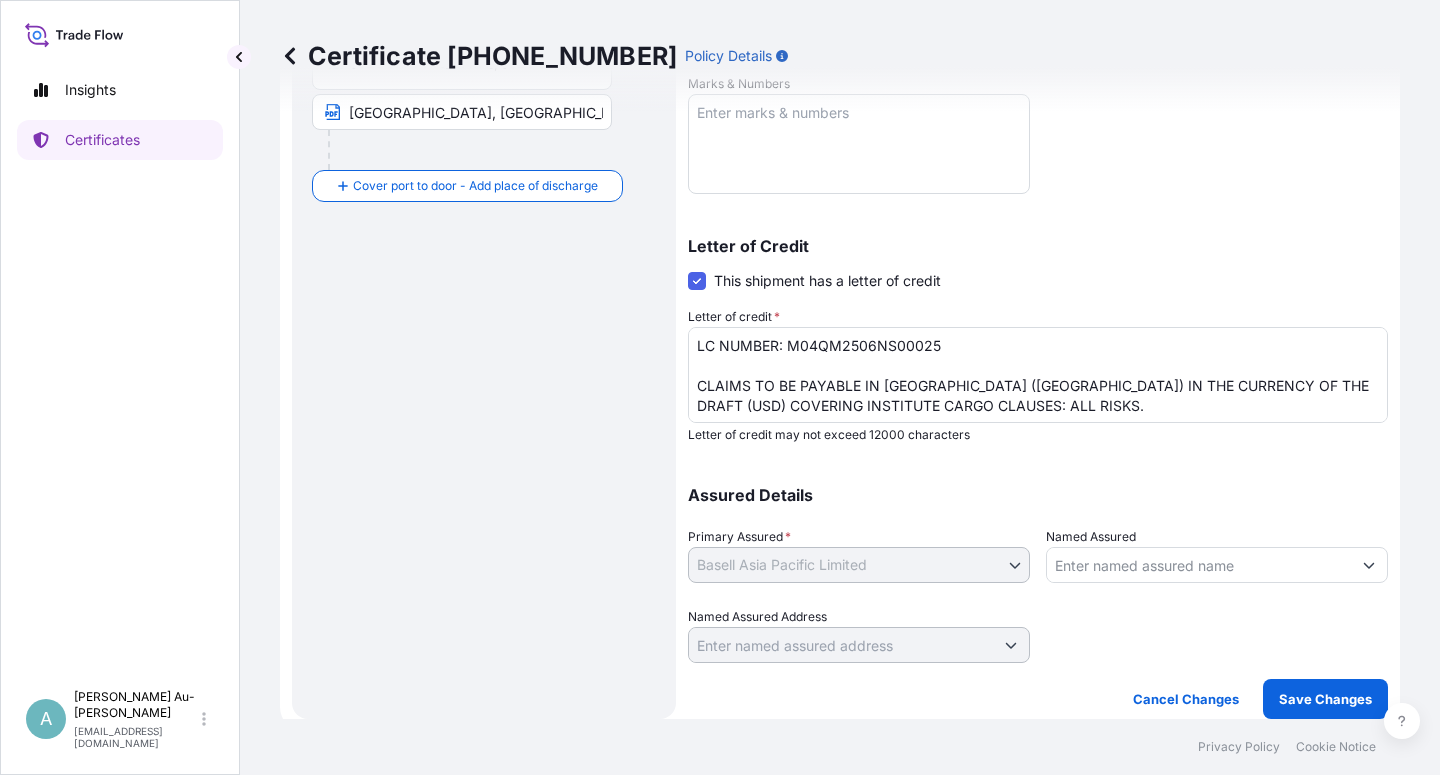scroll, scrollTop: 10, scrollLeft: 0, axis: vertical 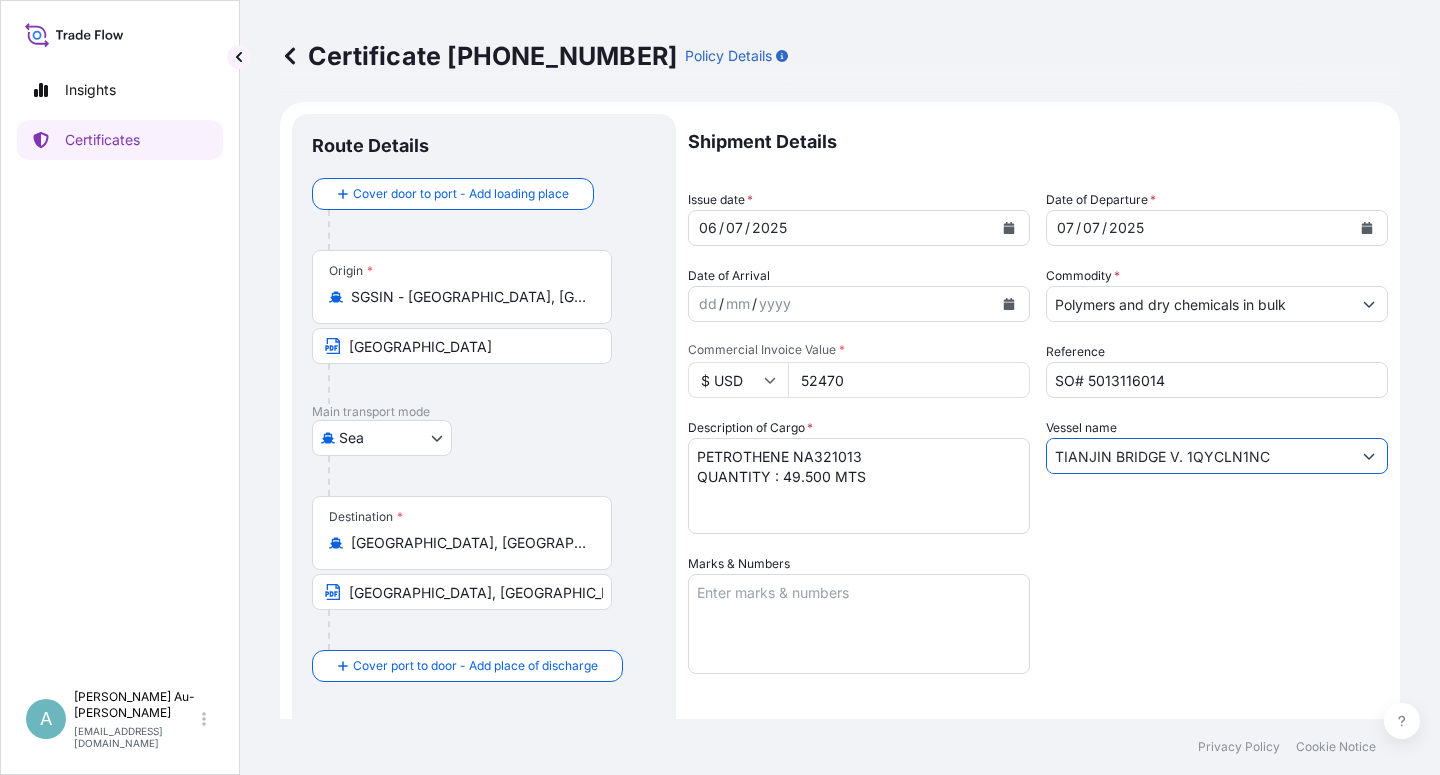 drag, startPoint x: 1260, startPoint y: 453, endPoint x: 1005, endPoint y: 469, distance: 255.50146 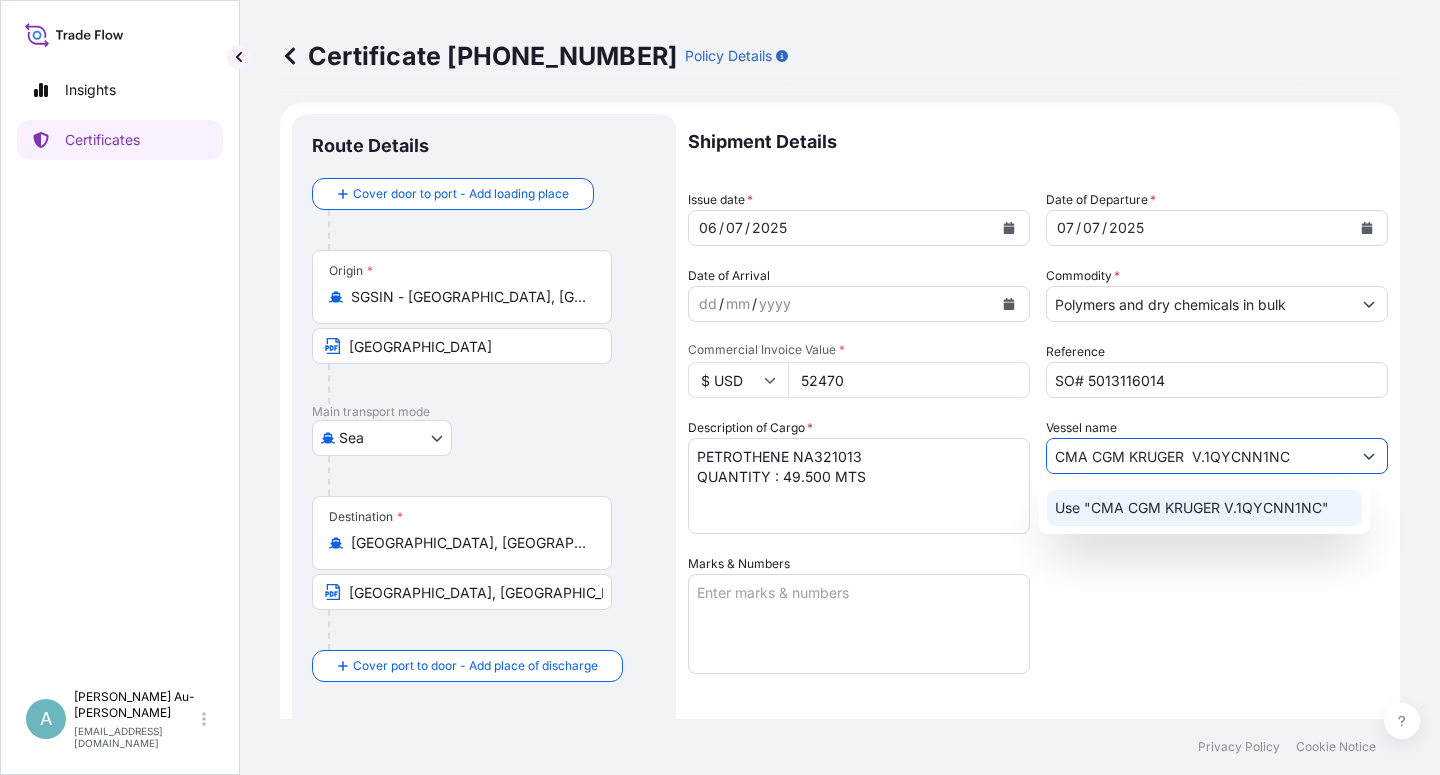 type on "CMA CGM KRUGER  V.1QYCNN1NC" 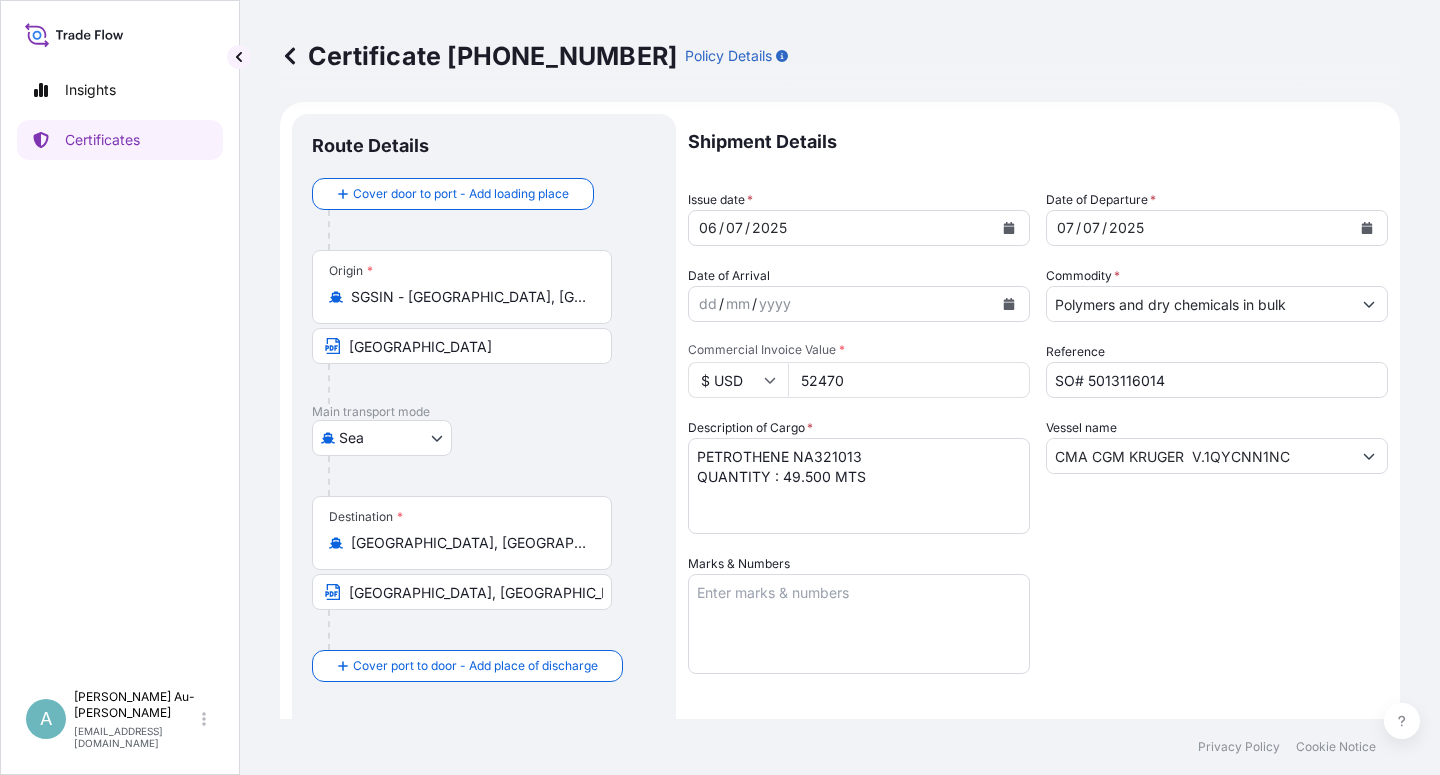 scroll, scrollTop: 490, scrollLeft: 0, axis: vertical 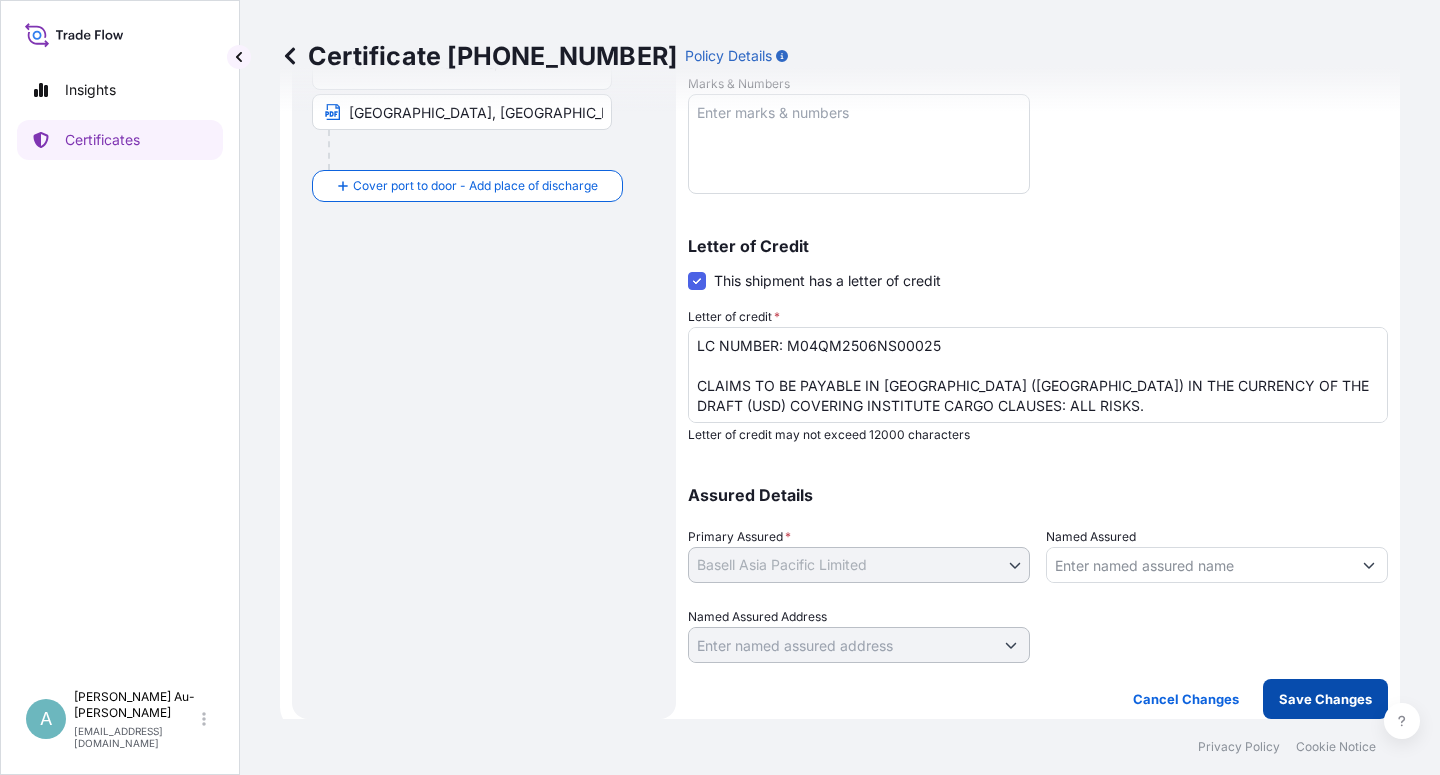click on "Save Changes" at bounding box center [1325, 699] 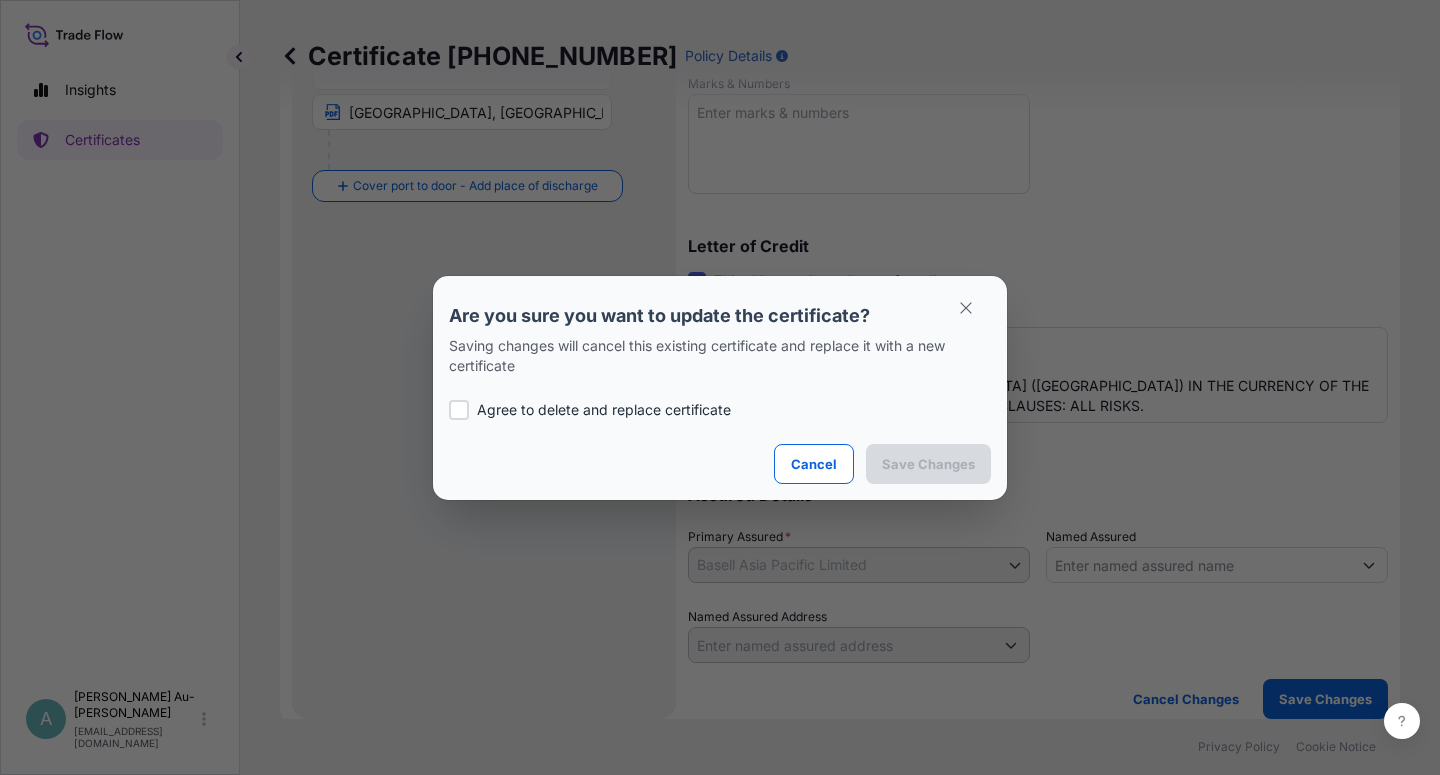 click on "Agree to delete and replace certificate" at bounding box center (604, 410) 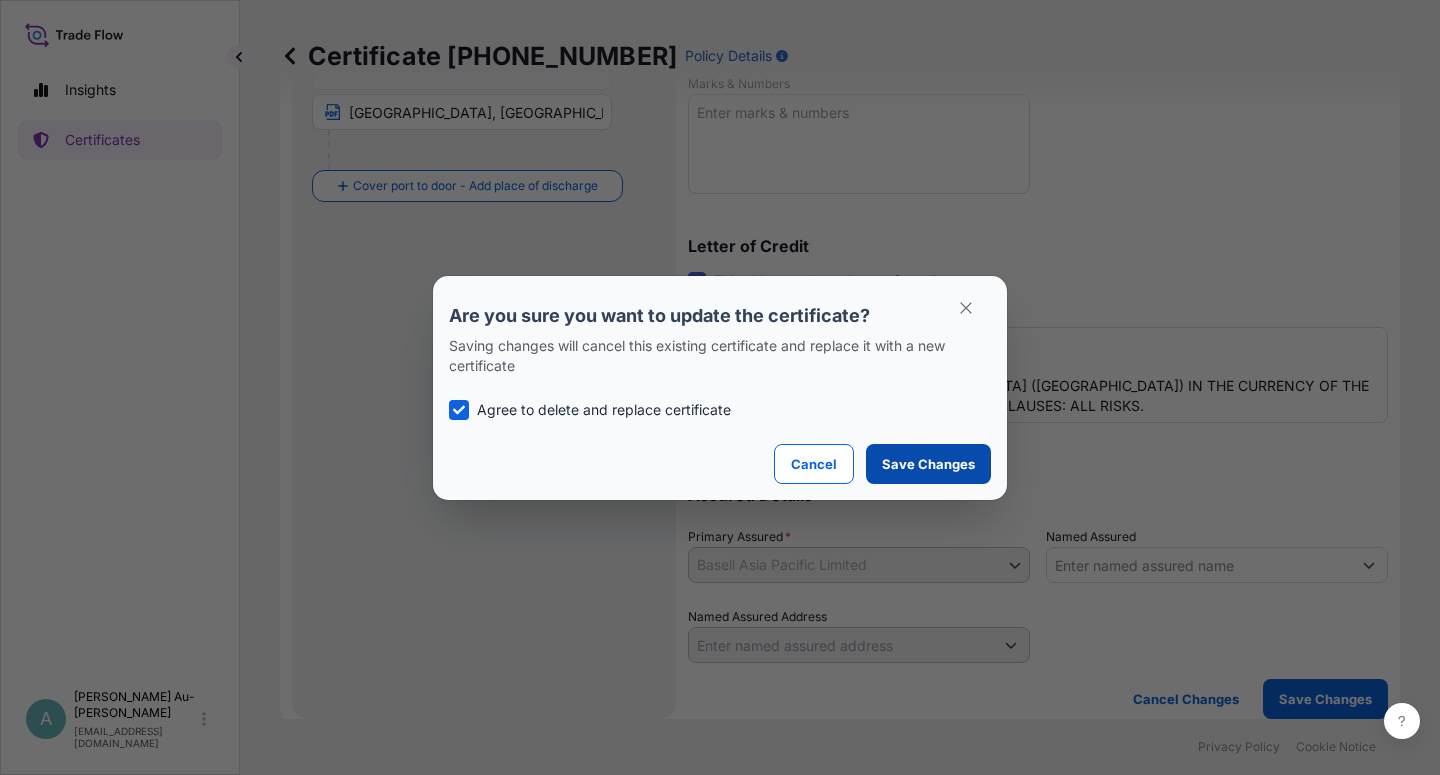 click on "Save Changes" at bounding box center (928, 464) 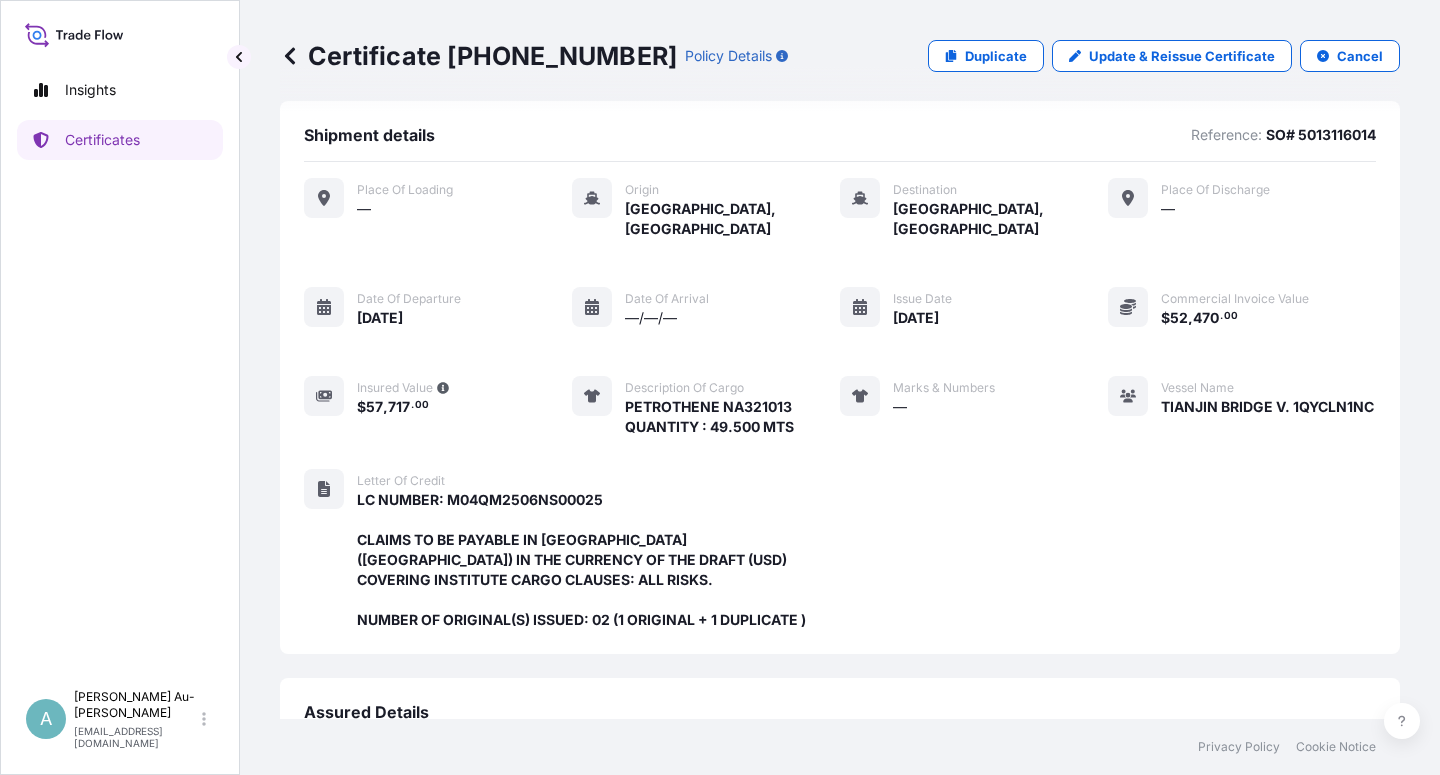 scroll, scrollTop: 0, scrollLeft: 0, axis: both 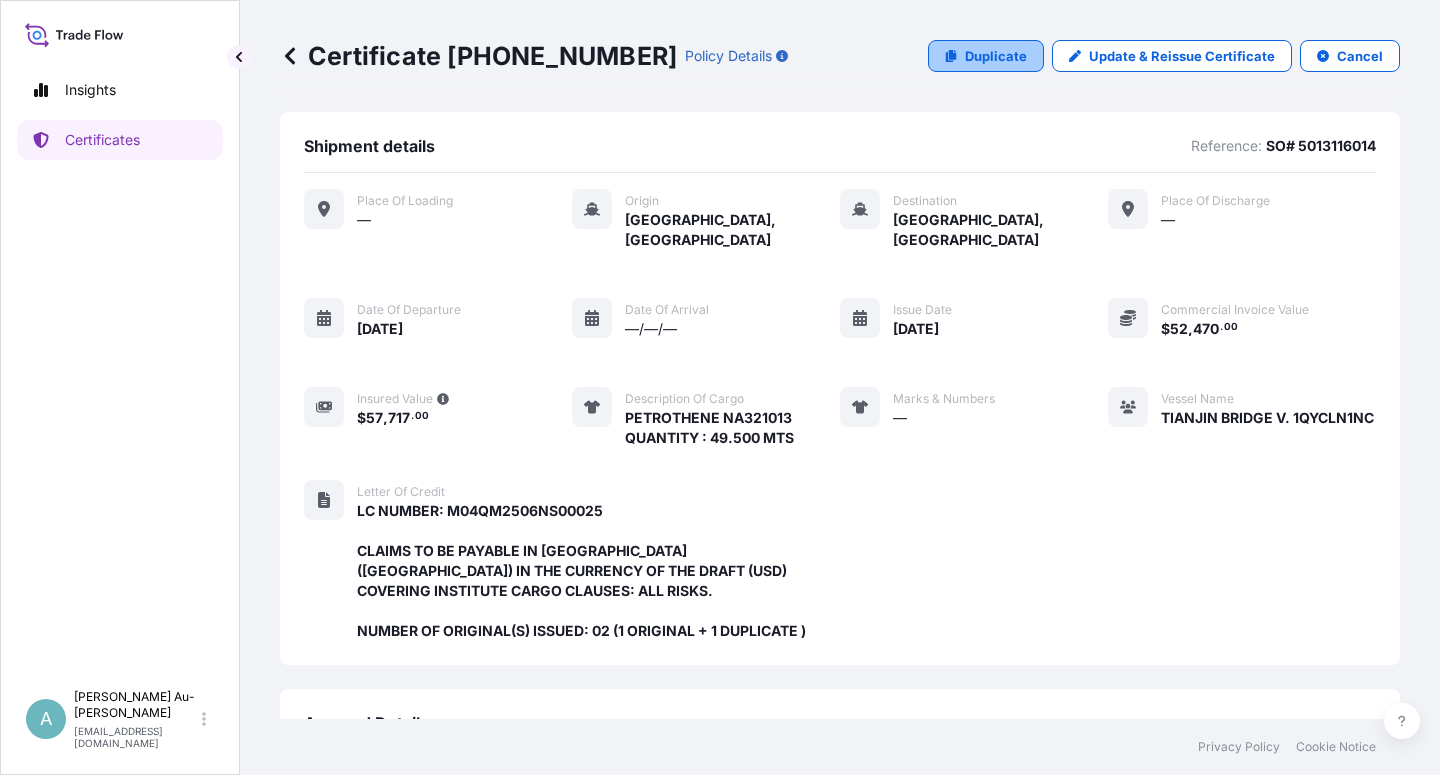 click on "Duplicate" at bounding box center (996, 56) 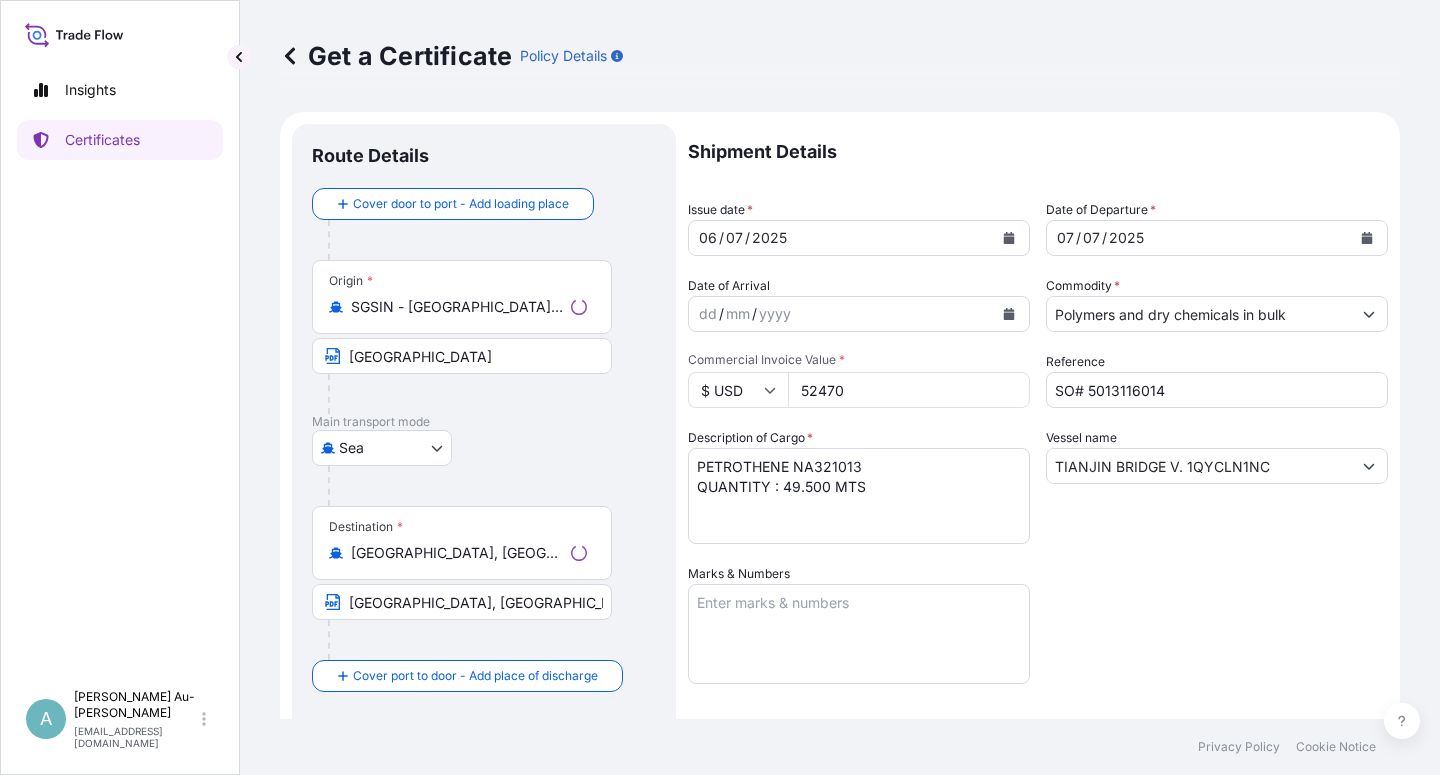 select on "32034" 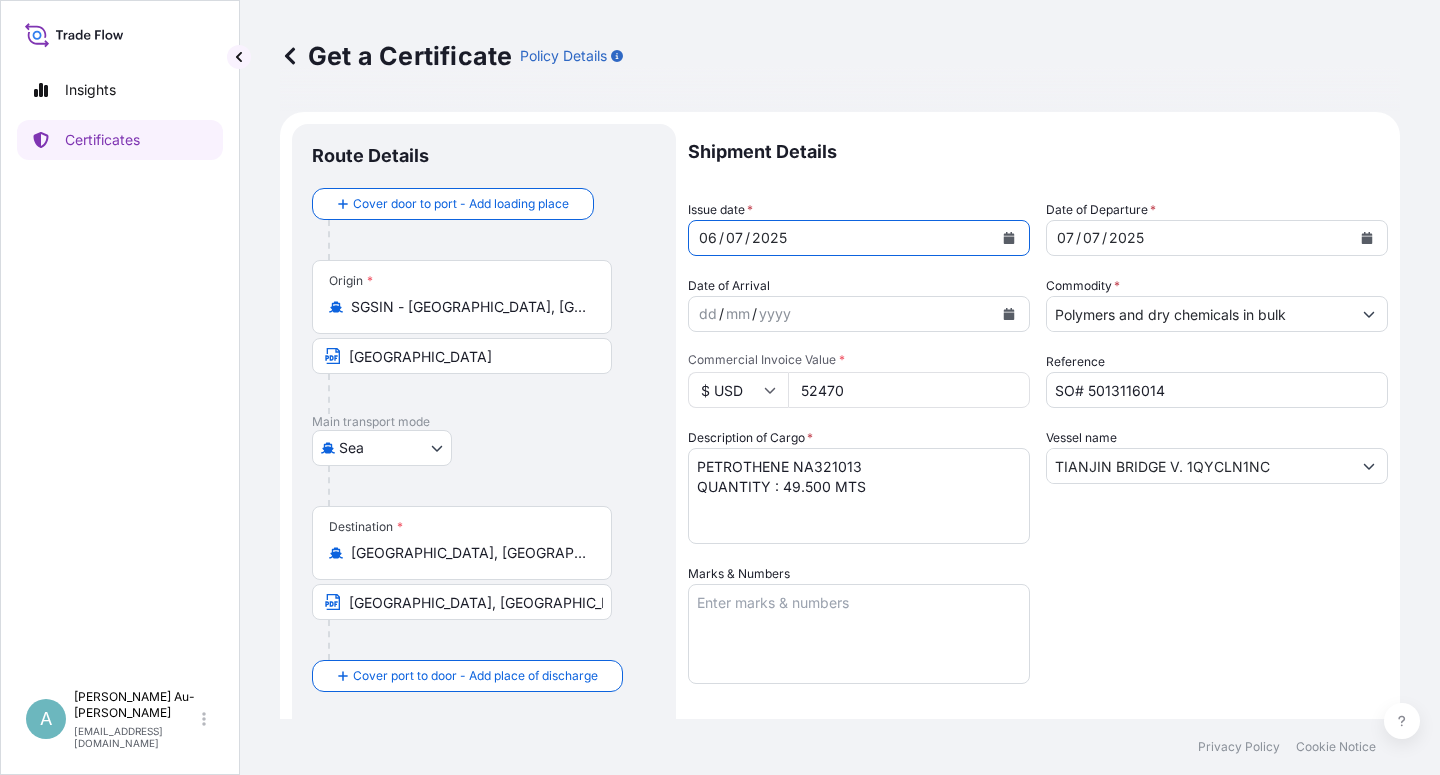 click 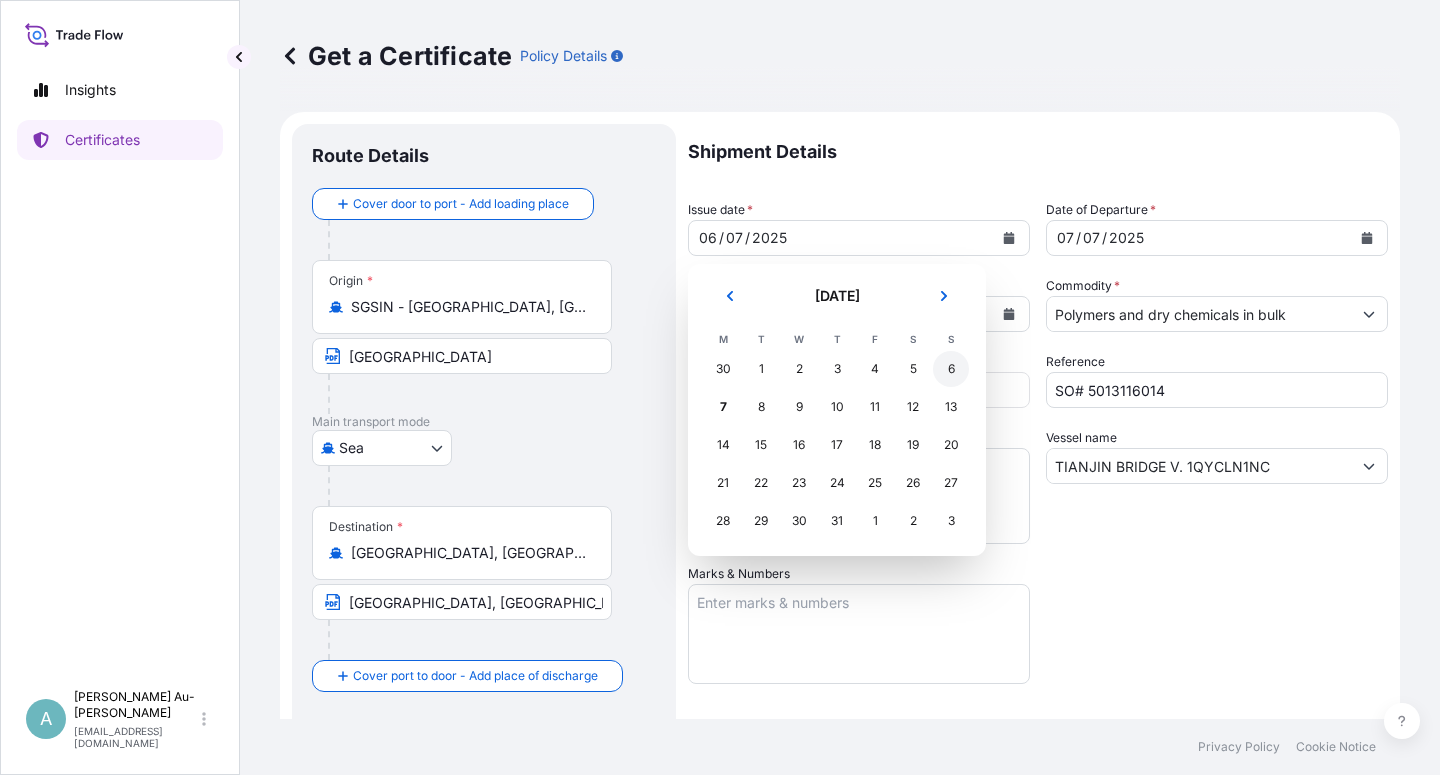 click on "6" at bounding box center [951, 369] 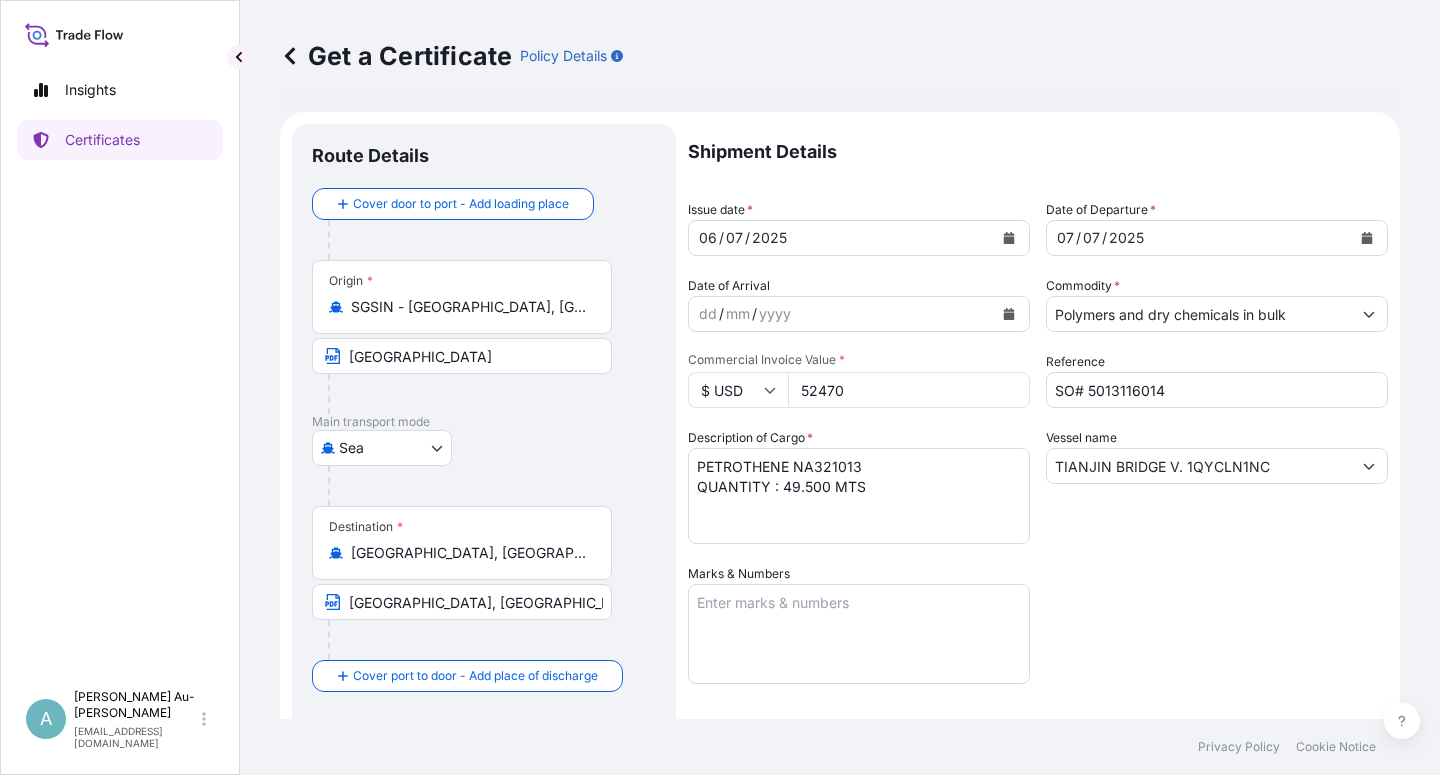 drag, startPoint x: 1153, startPoint y: 549, endPoint x: 1186, endPoint y: 518, distance: 45.276924 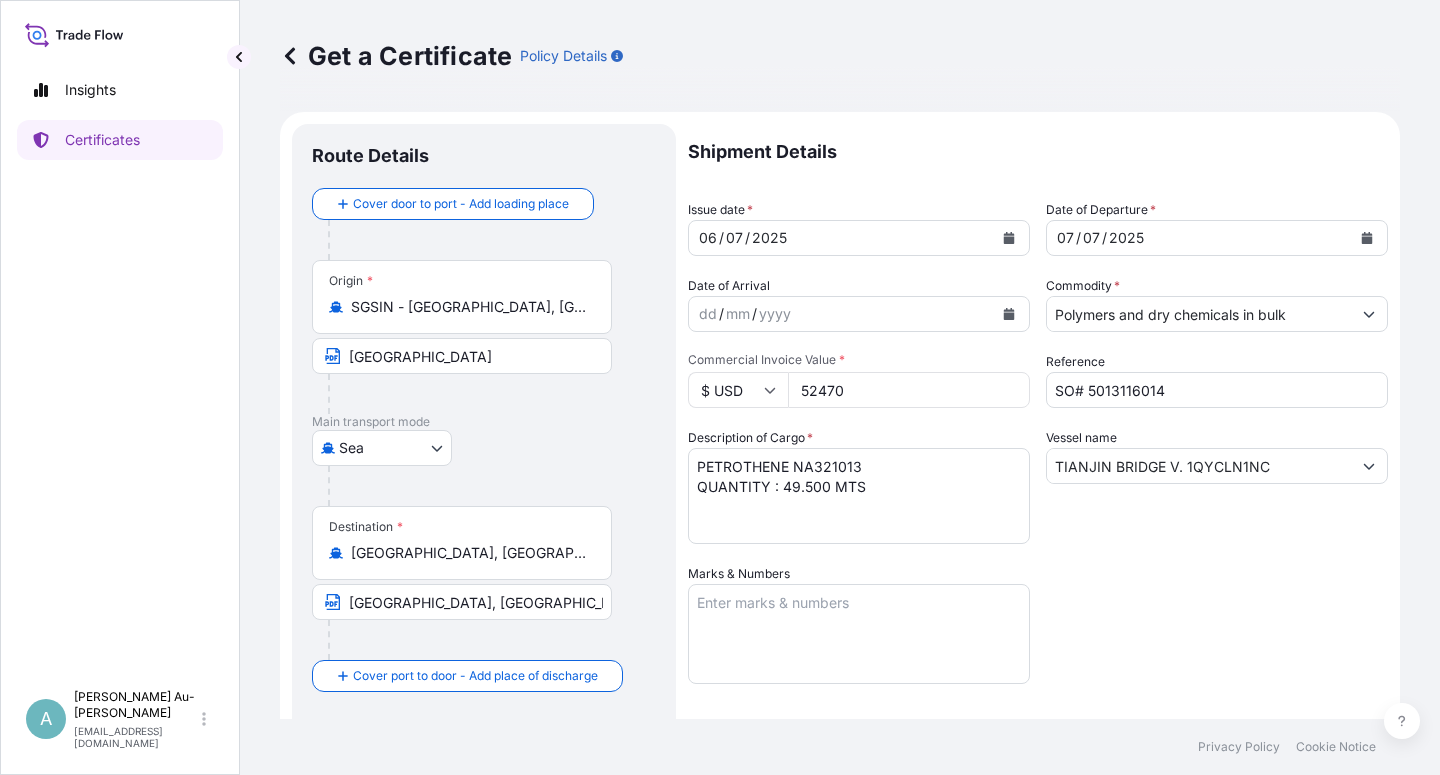 click on "Shipment Details Issue date * [DATE] Date of Departure * [DATE] Date of Arrival dd / mm / yyyy Commodity * Polymers and dry chemicals in bulk Packing Category Commercial Invoice Value    * $ USD 52470 Reference SO# 5013116014 Description of Cargo * PETROTHENE NA321013
QUANTITY : 49.500 MTS Vessel name TIANJIN BRIDGE V. 1QYCLN1NC Marks & Numbers Letter of Credit This shipment has a letter of credit Letter of credit * LC NUMBER: M04QM2506NS00025
CLAIMS TO BE PAYABLE IN [GEOGRAPHIC_DATA] ([GEOGRAPHIC_DATA]) IN THE CURRENCY OF THE DRAFT (USD) COVERING INSTITUTE CARGO CLAUSES: ALL RISKS.
NUMBER OF ORIGINAL(S) ISSUED: 02 (1 ORIGINAL + 1 DUPLICATE ) Letter of credit may not exceed 12000 characters Assured Details Primary Assured * Basell Asia Pacific Limited Basell Asia Pacific Limited Named Assured Named Assured Address" at bounding box center (1038, 638) 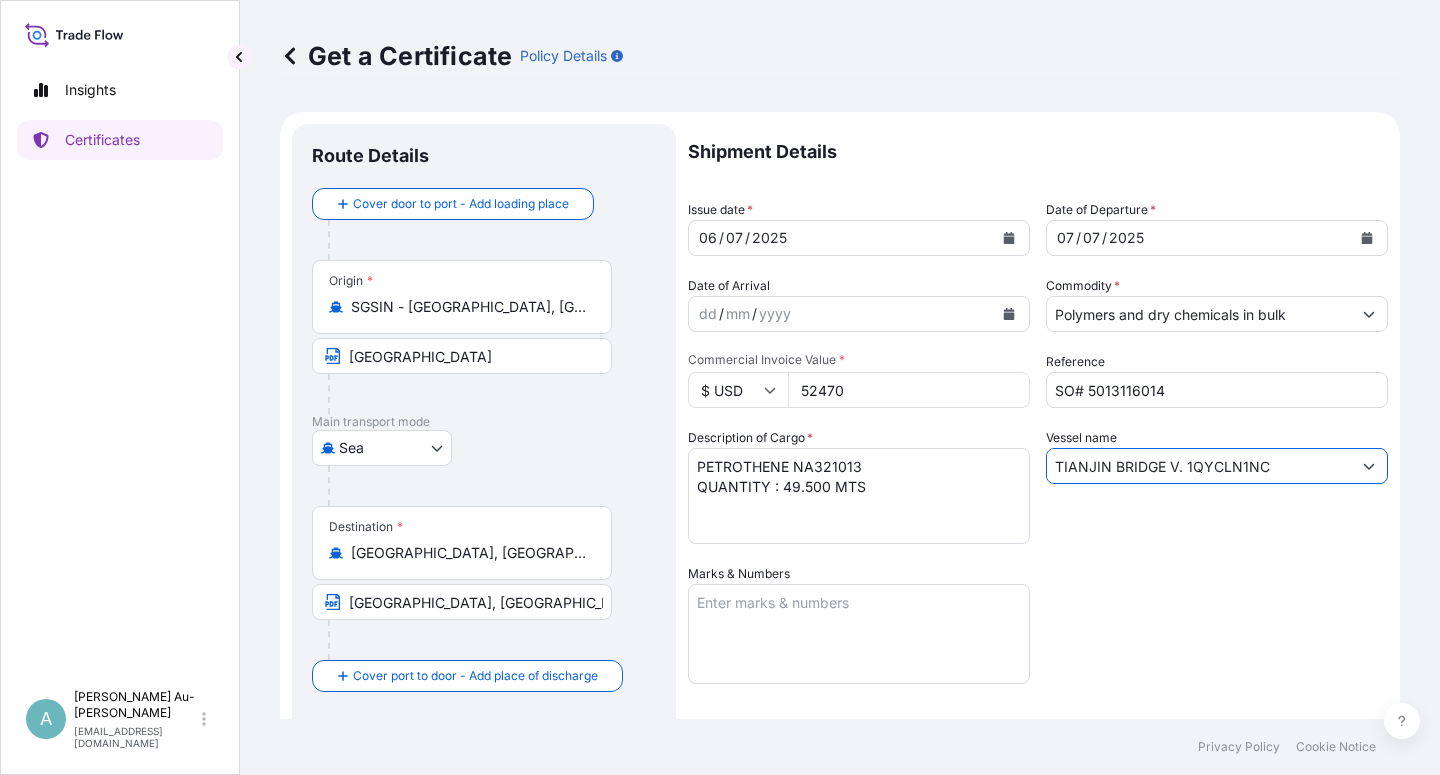 drag, startPoint x: 1276, startPoint y: 469, endPoint x: 993, endPoint y: 477, distance: 283.11304 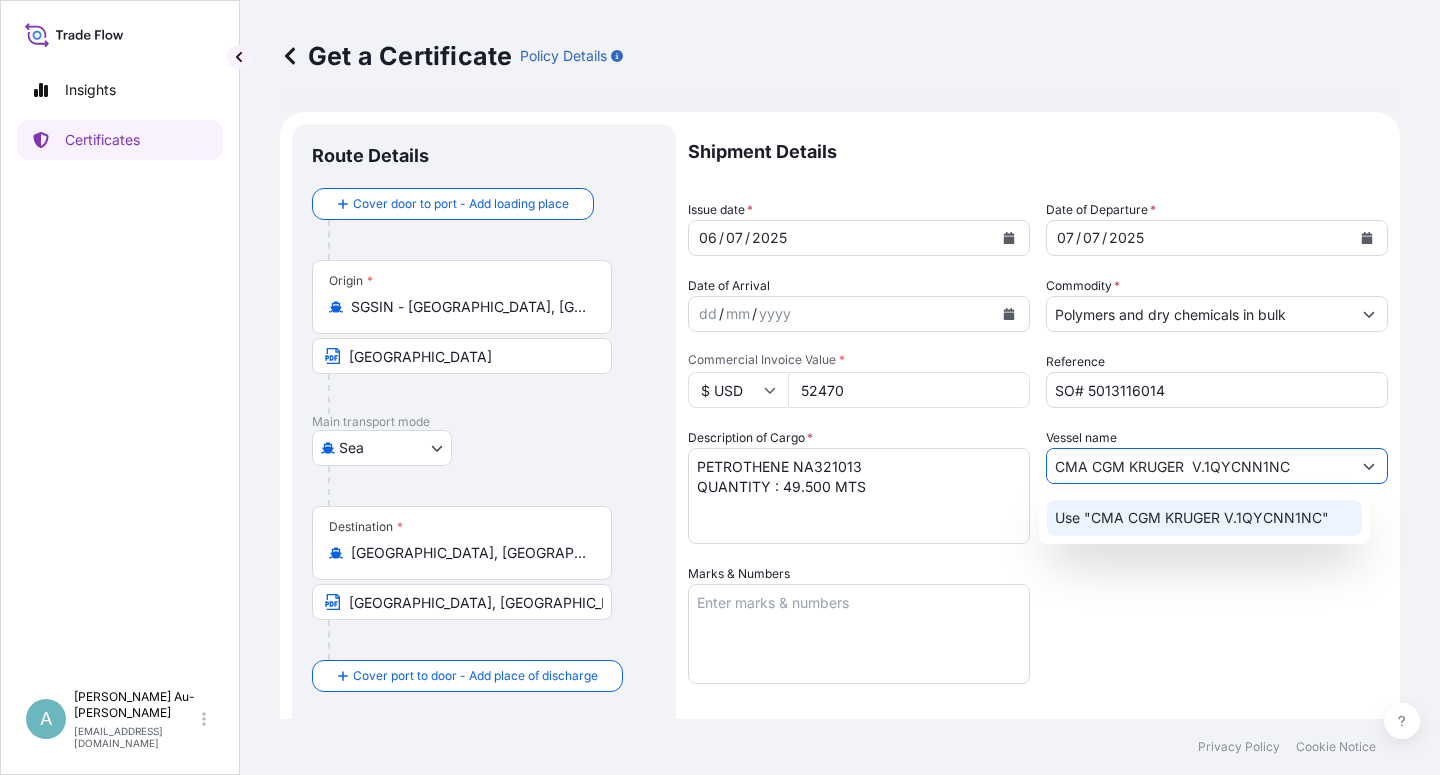 type on "CMA CGM KRUGER  V.1QYCNN1NC" 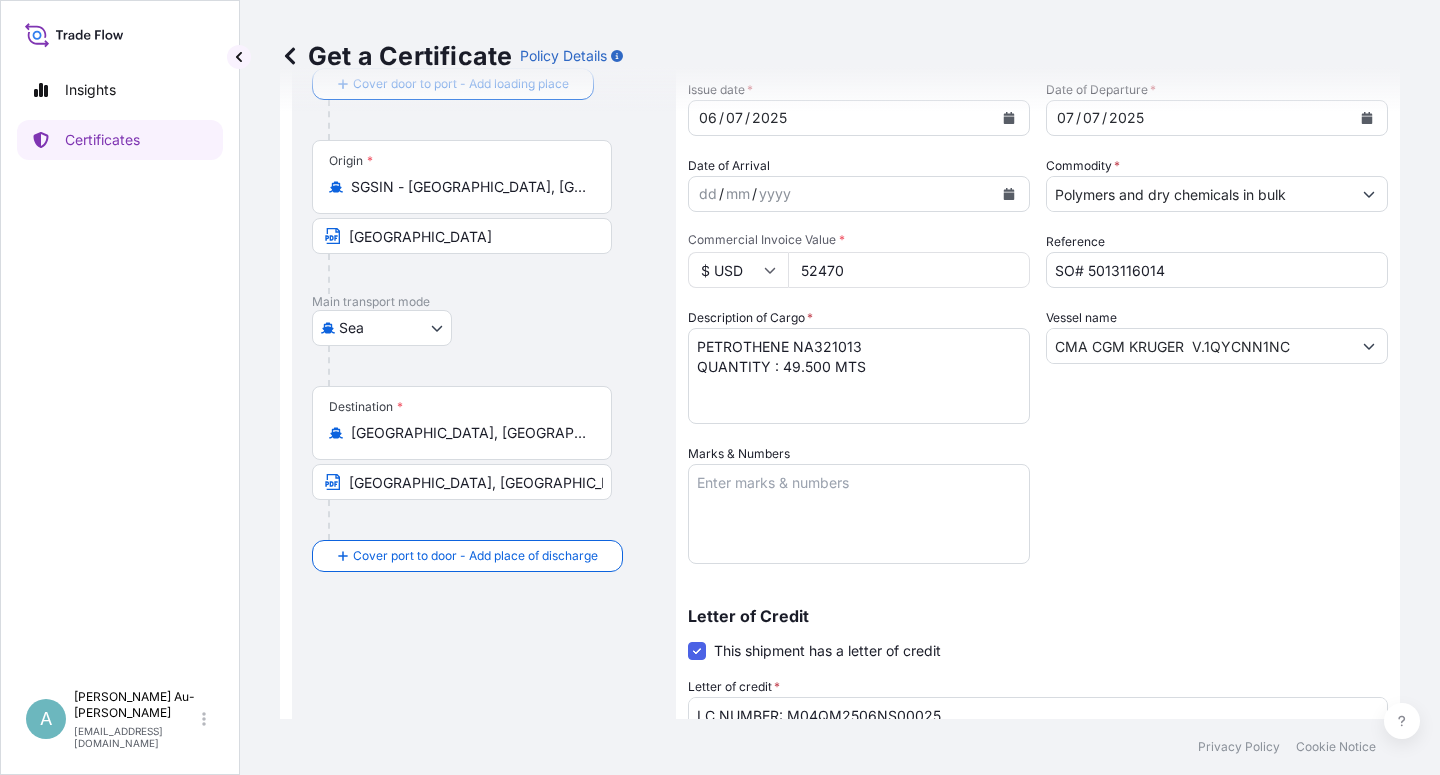 scroll, scrollTop: 490, scrollLeft: 0, axis: vertical 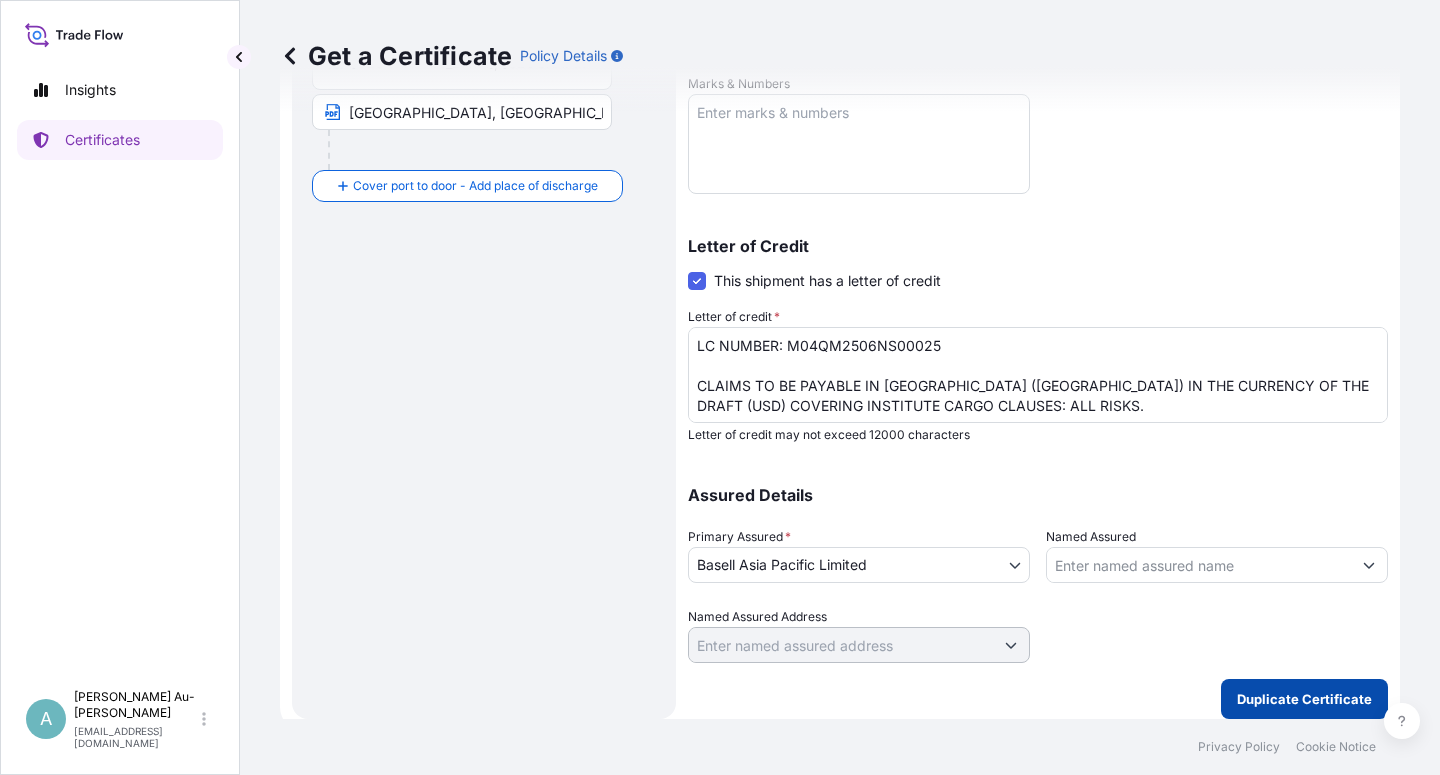 click on "Duplicate Certificate" at bounding box center (1304, 699) 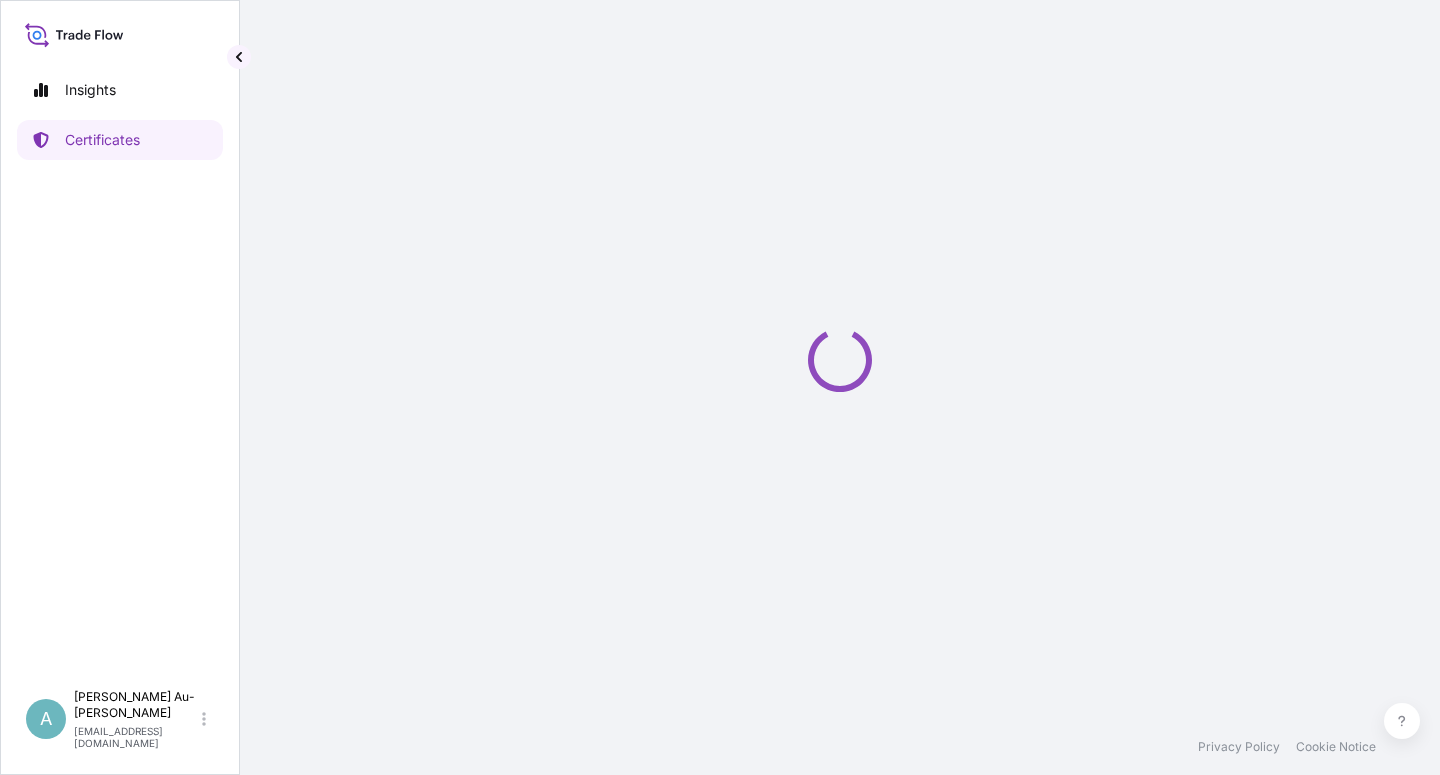 scroll, scrollTop: 0, scrollLeft: 0, axis: both 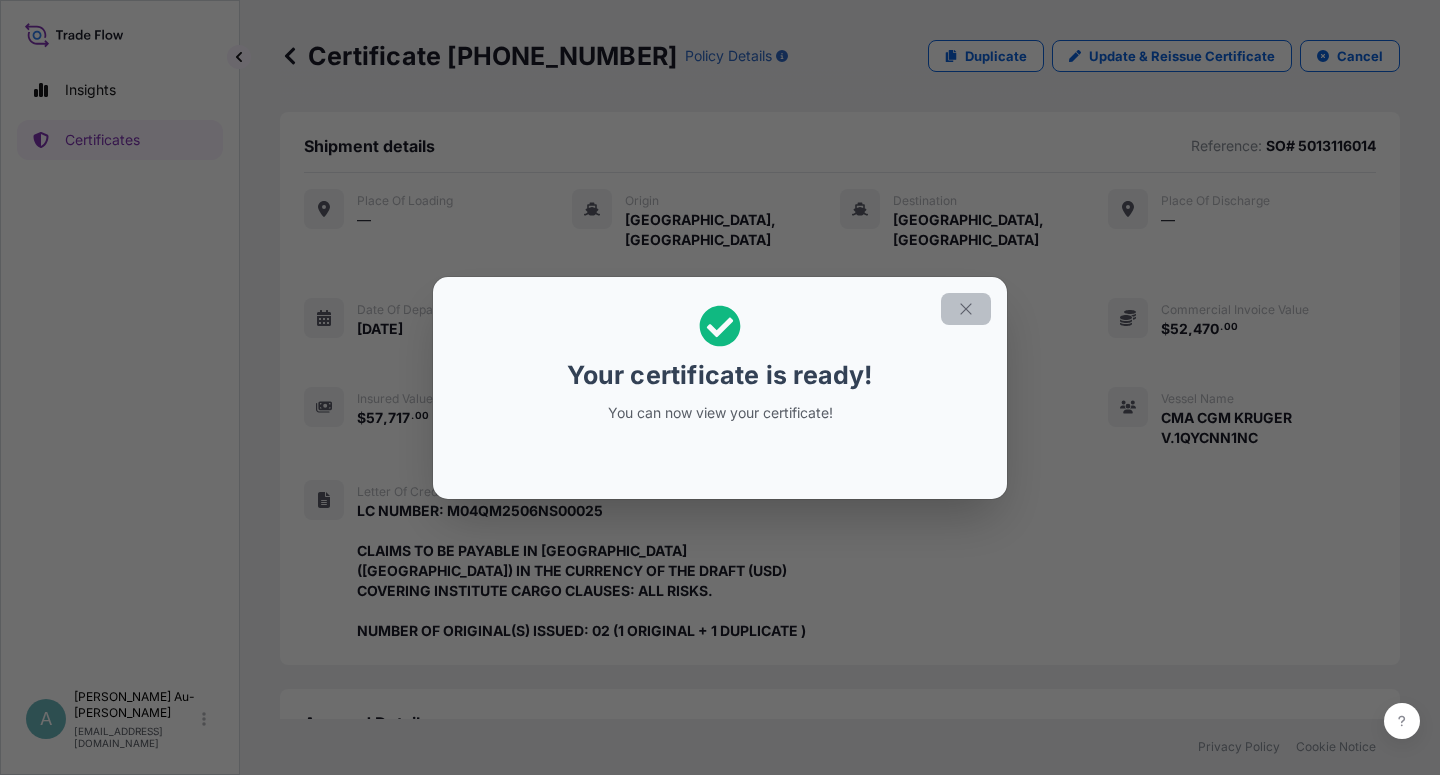 click 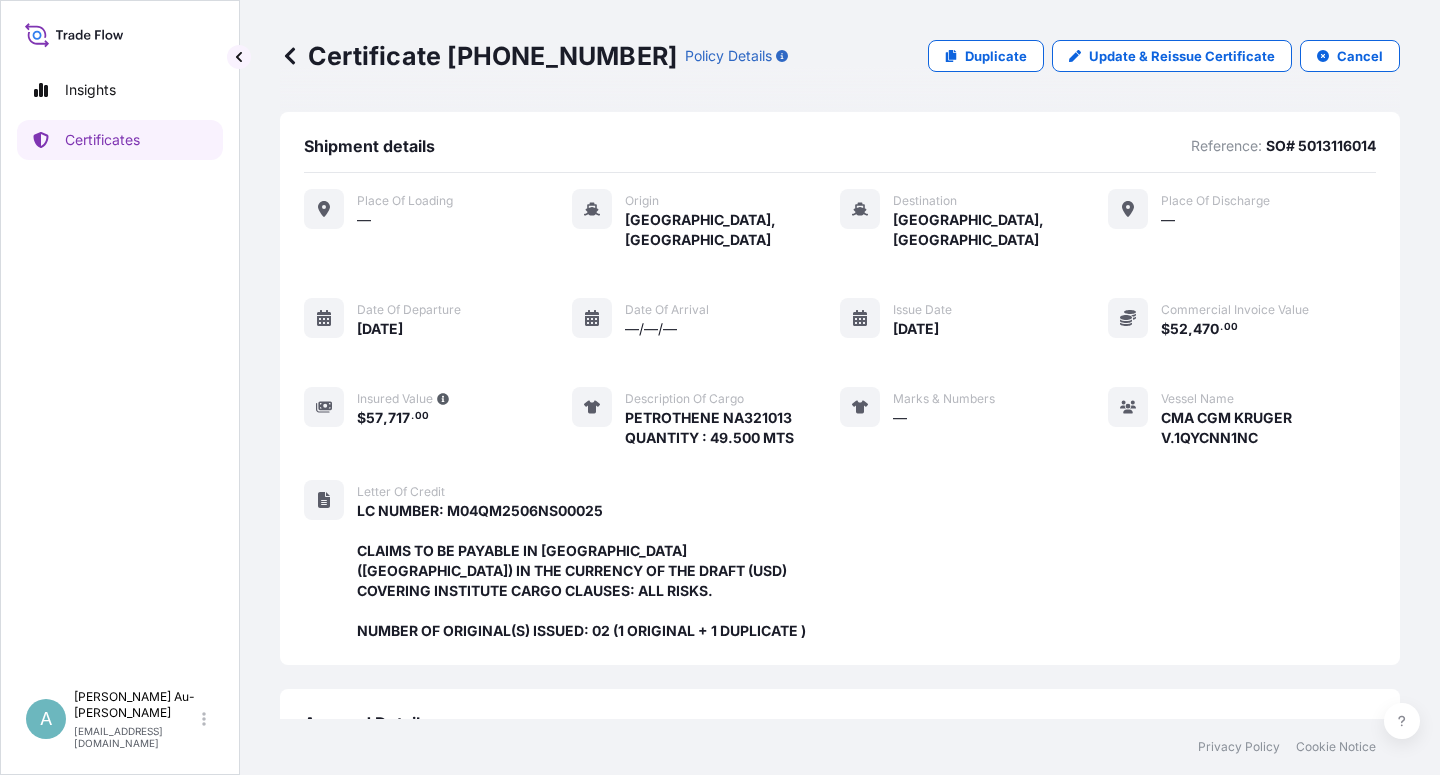 click on "Place of Loading — Origin [GEOGRAPHIC_DATA], [GEOGRAPHIC_DATA] Destination [GEOGRAPHIC_DATA], [GEOGRAPHIC_DATA] Place of discharge — Date of departure [DATE] Date of arrival —/—/— Issue Date [DATE] Commercial Invoice Value $ 52 , 470 . 00 Insured Value $ 57 , 717 . 00 Description of cargo PETROTHENE NA321013
QUANTITY : 49.500 MTS Marks & Numbers — Vessel Name CMA CGM KRUGER  V.1QYCNN1NC Letter of Credit LC NUMBER: M04QM2506NS00025
CLAIMS TO BE PAYABLE IN [GEOGRAPHIC_DATA] ([GEOGRAPHIC_DATA]) IN THE CURRENCY OF THE DRAFT (USD) COVERING INSTITUTE CARGO CLAUSES: ALL RISKS.
NUMBER OF ORIGINAL(S) ISSUED: 02 (1 ORIGINAL + 1 DUPLICATE )" at bounding box center (840, 425) 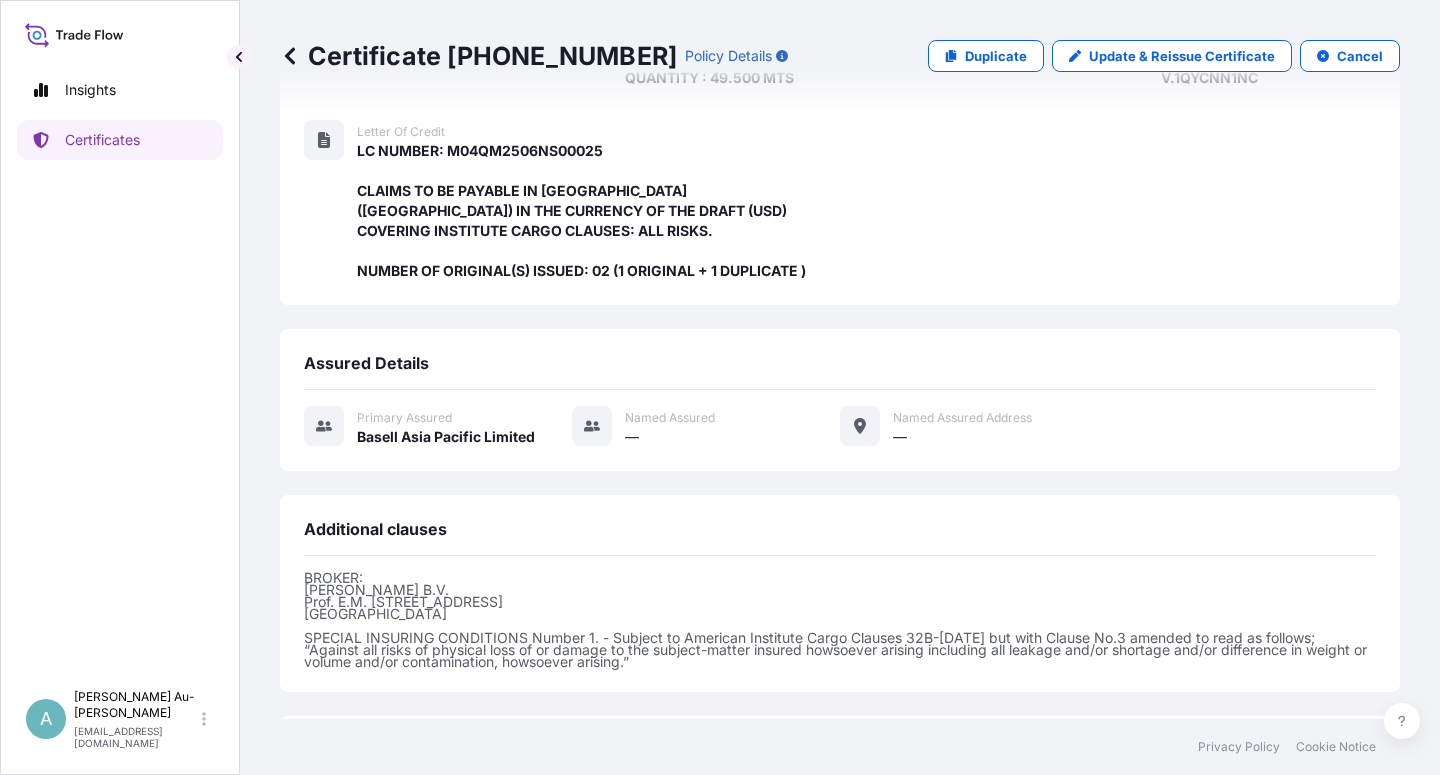 scroll, scrollTop: 534, scrollLeft: 0, axis: vertical 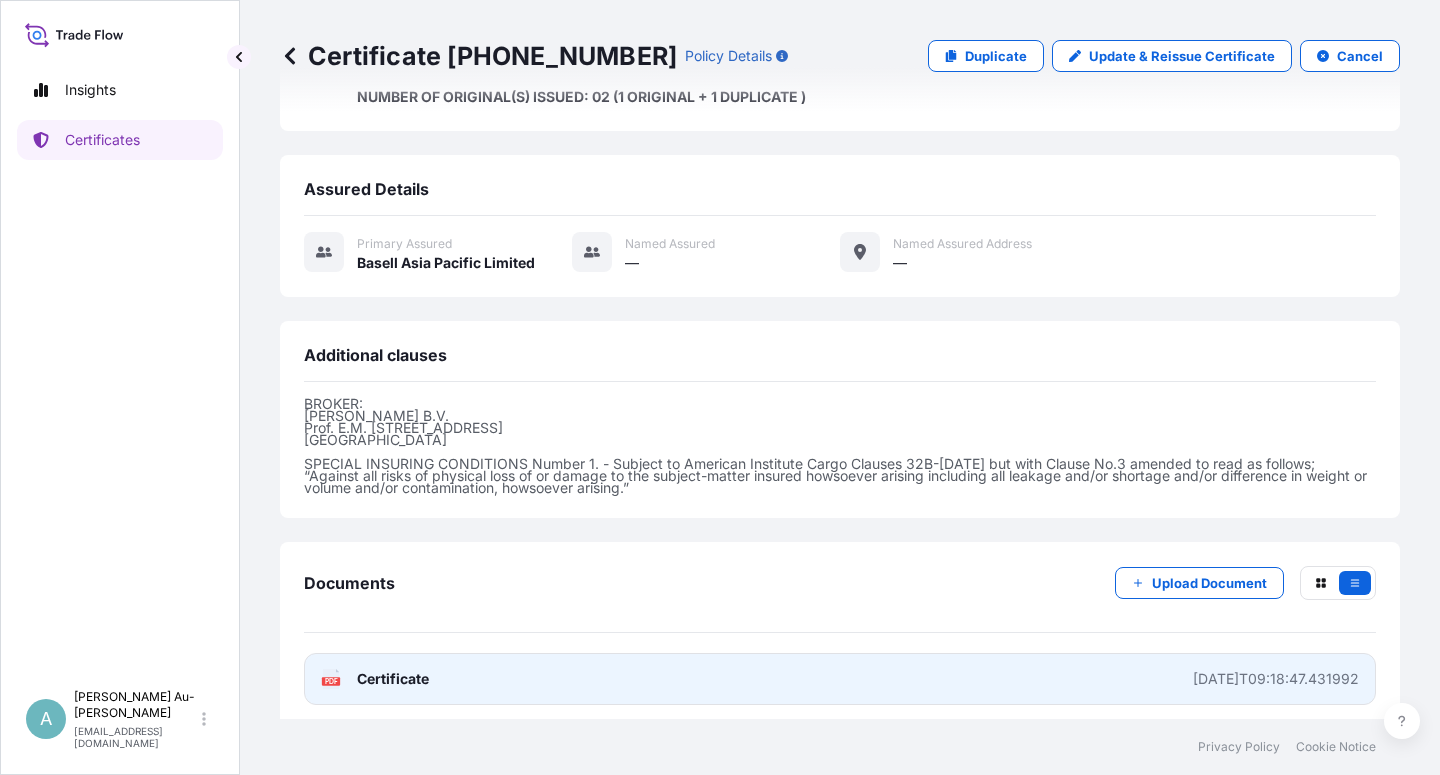 click on "Certificate" at bounding box center [393, 679] 